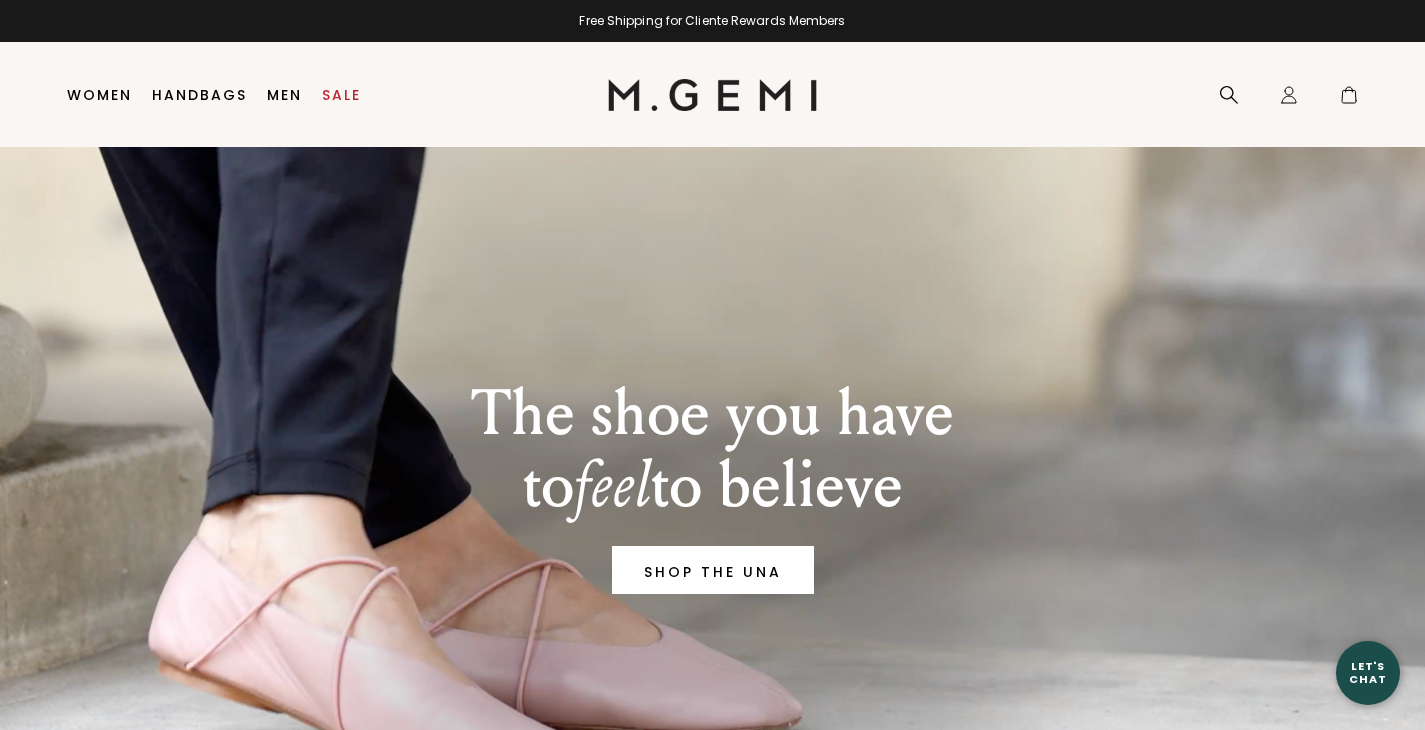 scroll, scrollTop: 0, scrollLeft: 0, axis: both 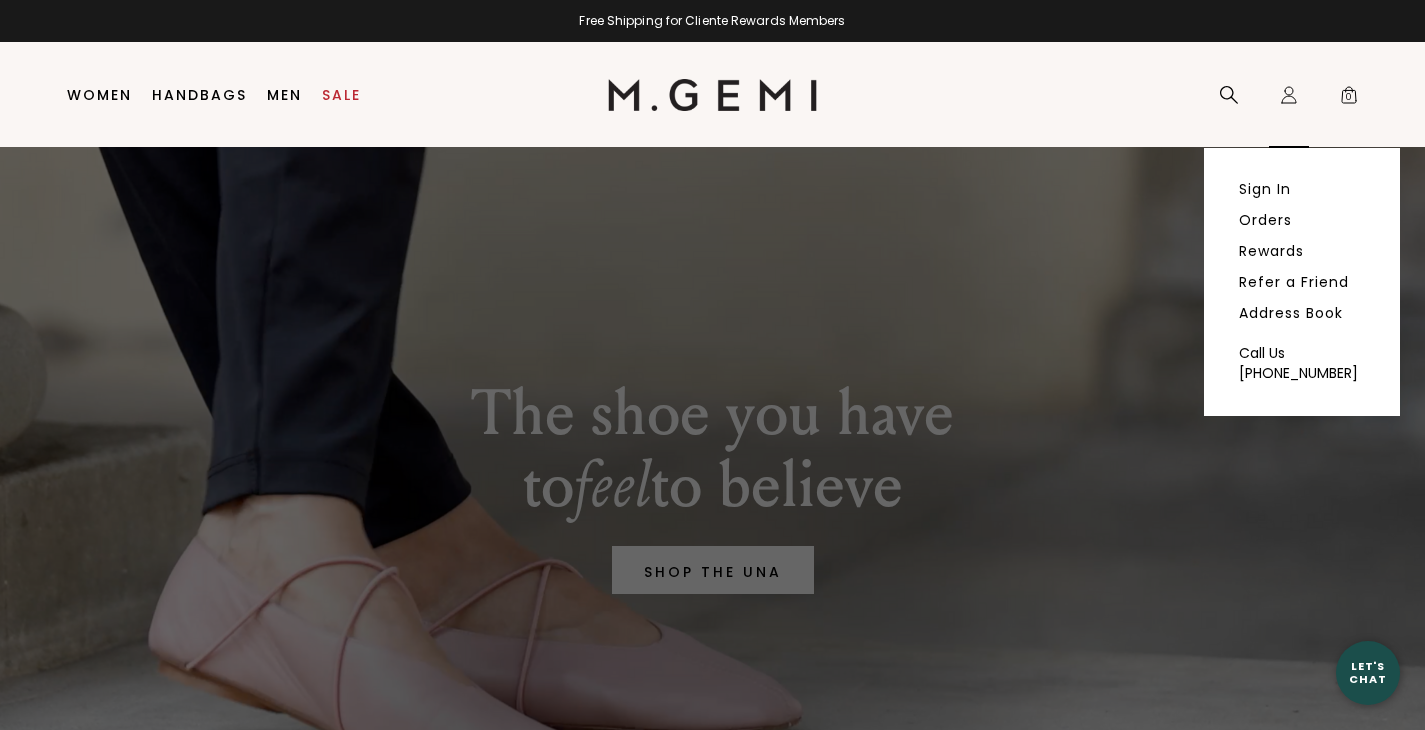 click on "Icons/20x20/profile@2x" 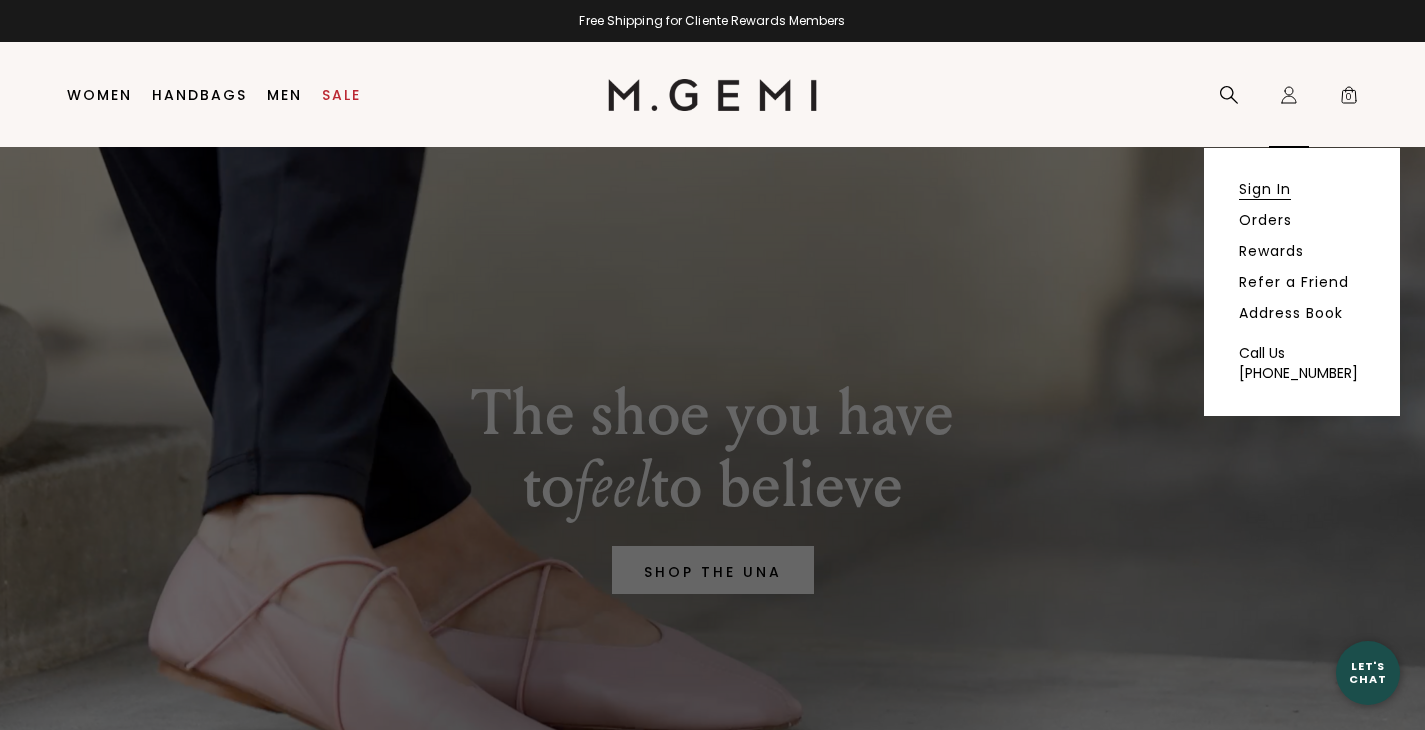scroll, scrollTop: 0, scrollLeft: 0, axis: both 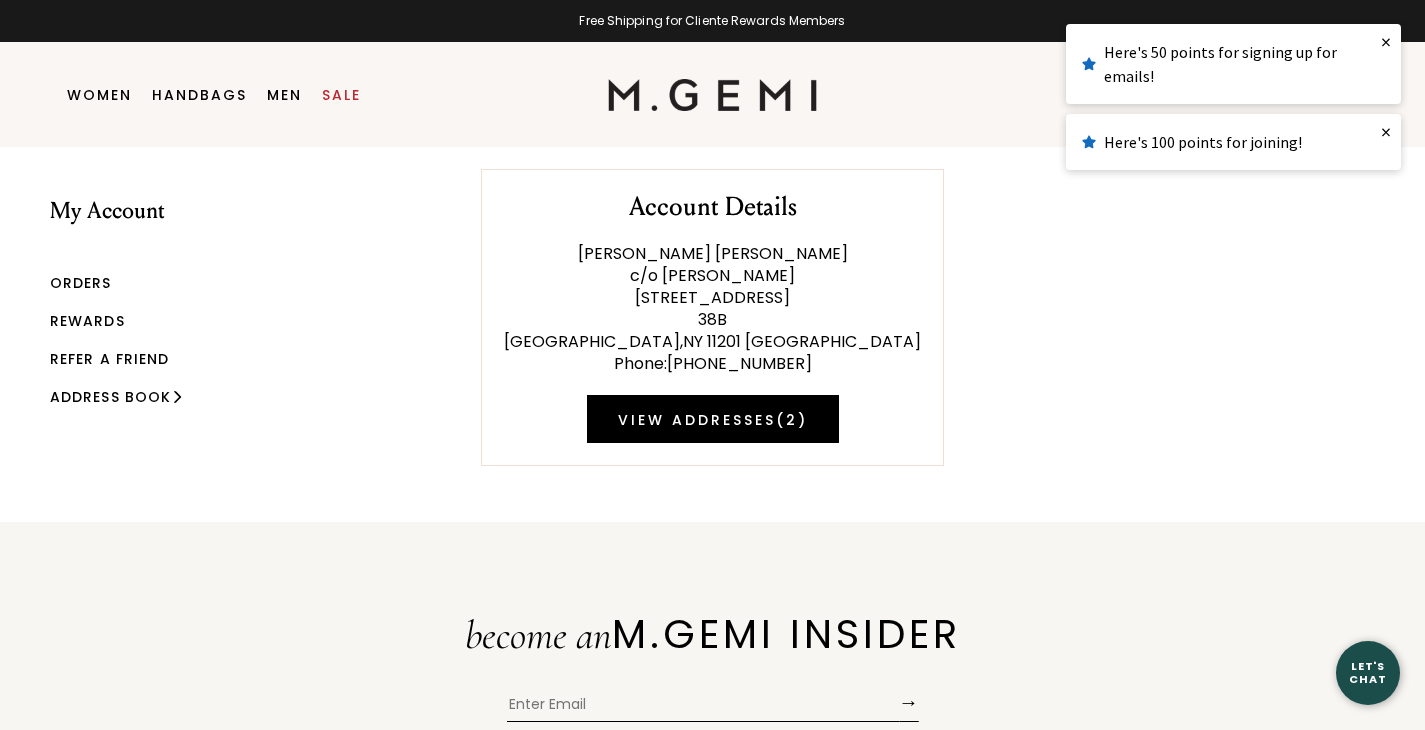 click on "Orders" at bounding box center [81, 283] 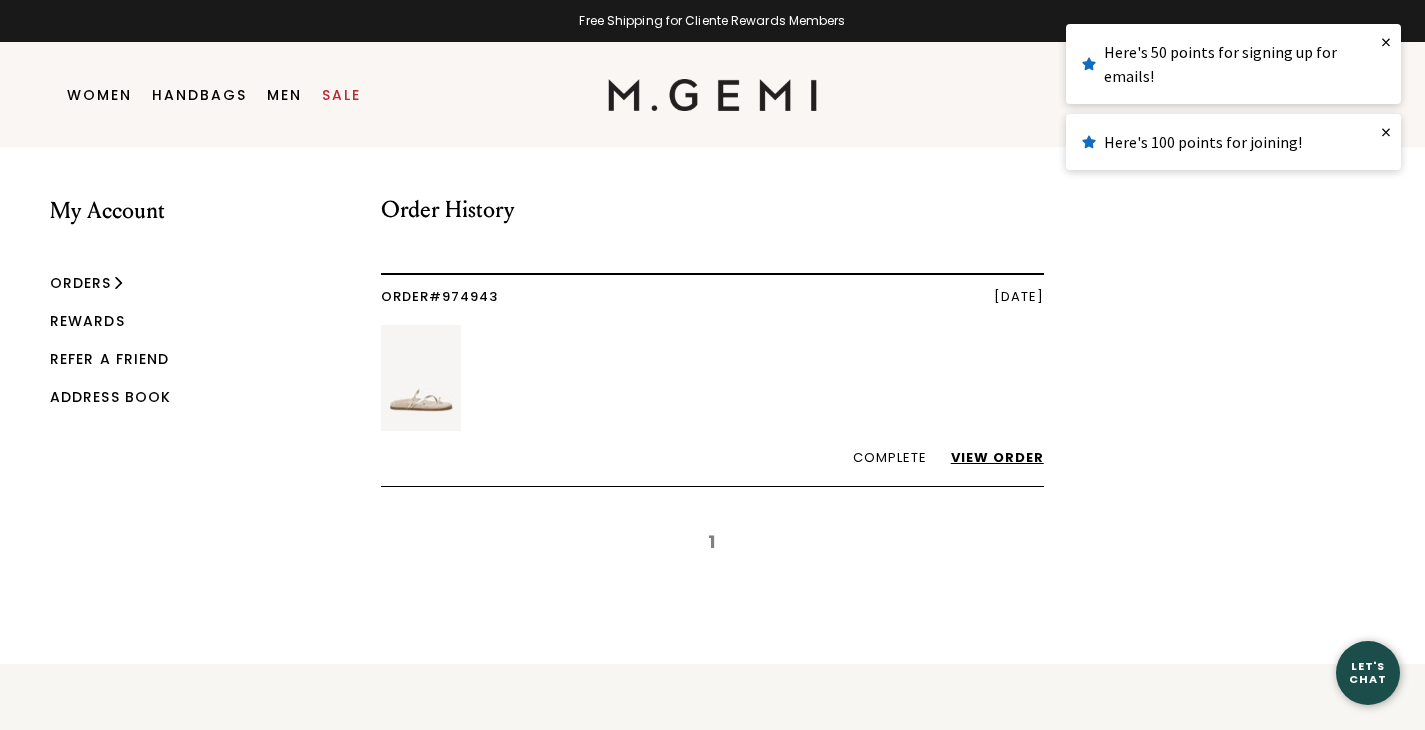 click on "View Order" at bounding box center [987, 457] 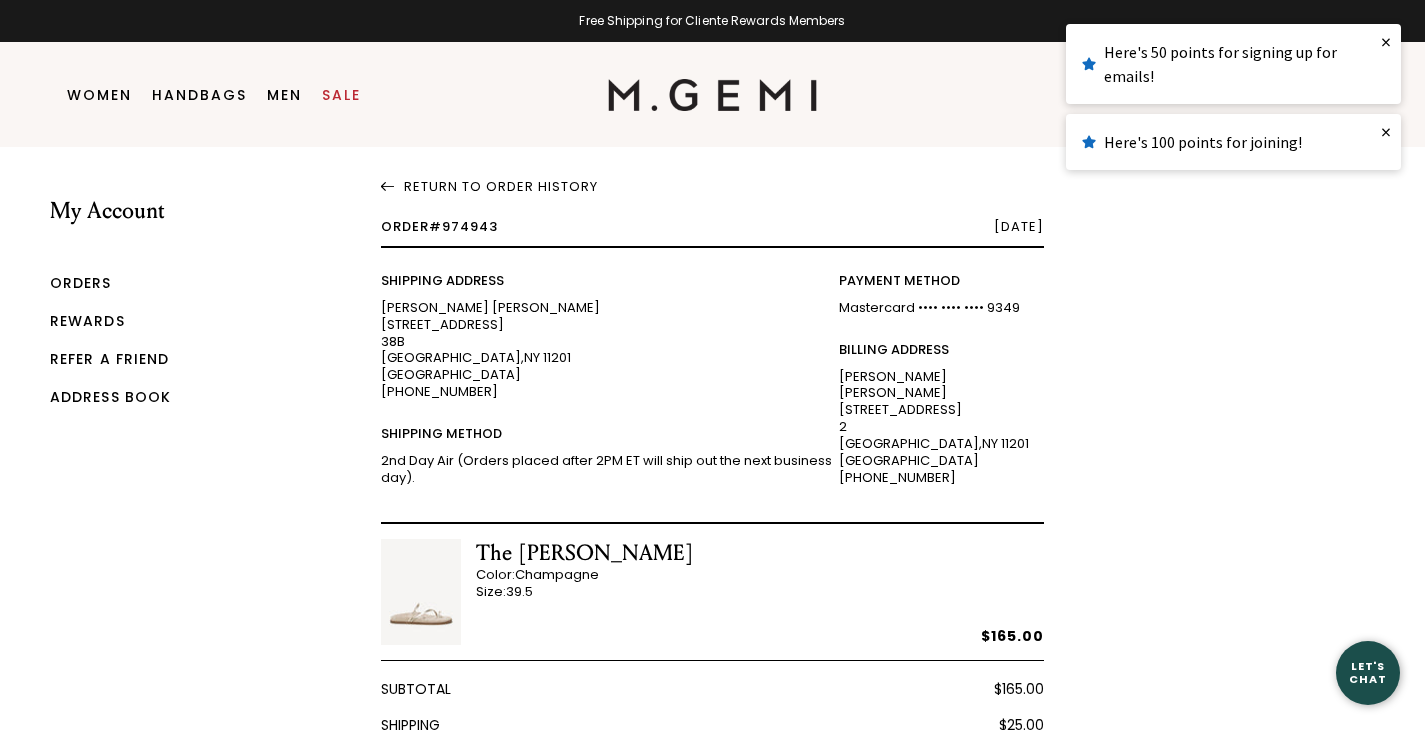 scroll, scrollTop: 0, scrollLeft: 0, axis: both 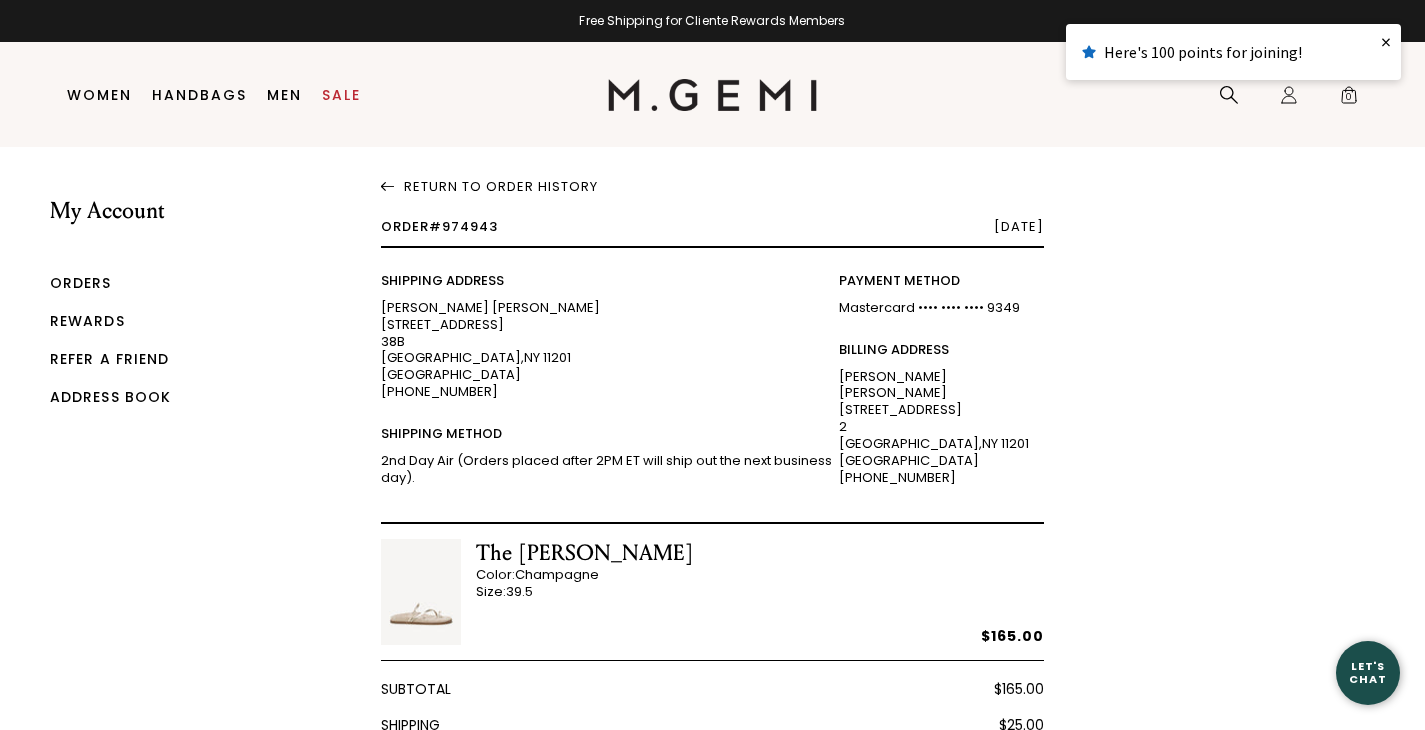 click on "×" at bounding box center [1386, 42] 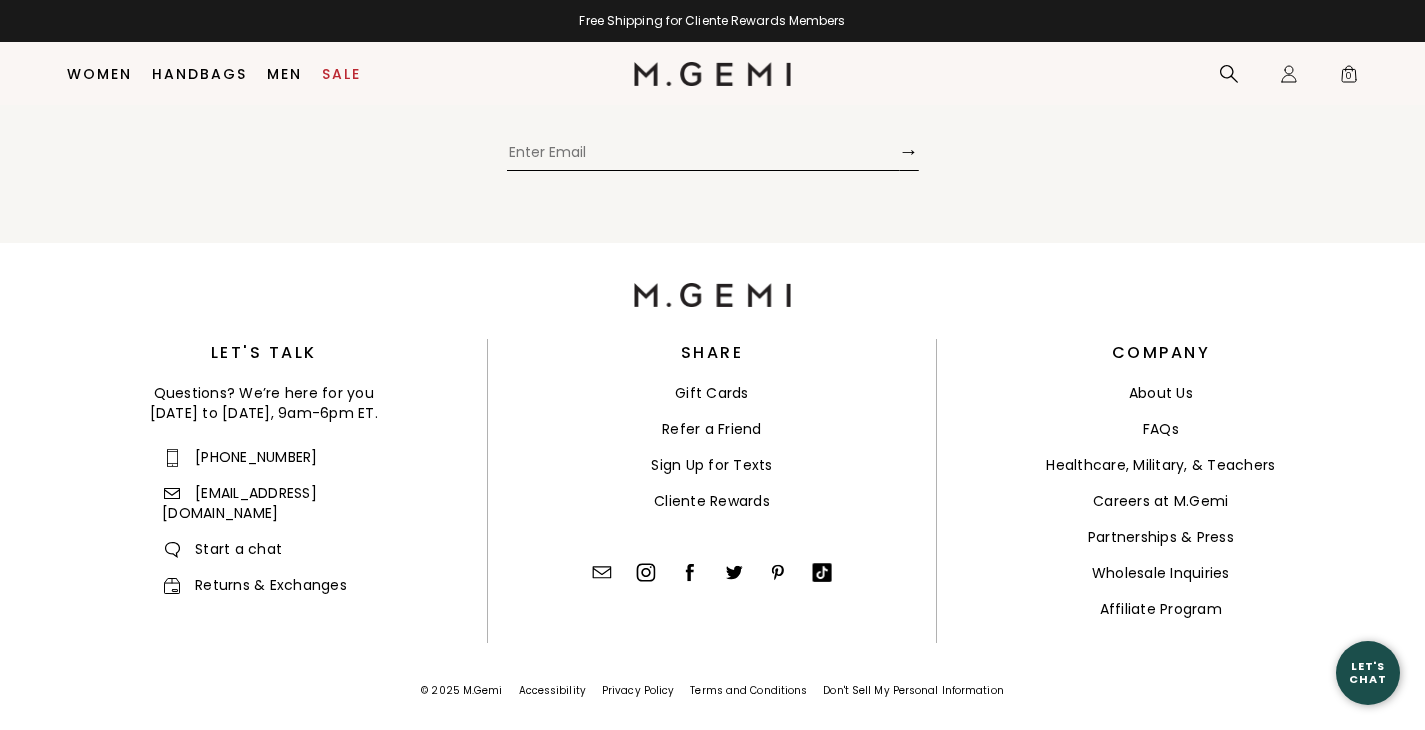 scroll, scrollTop: 898, scrollLeft: 0, axis: vertical 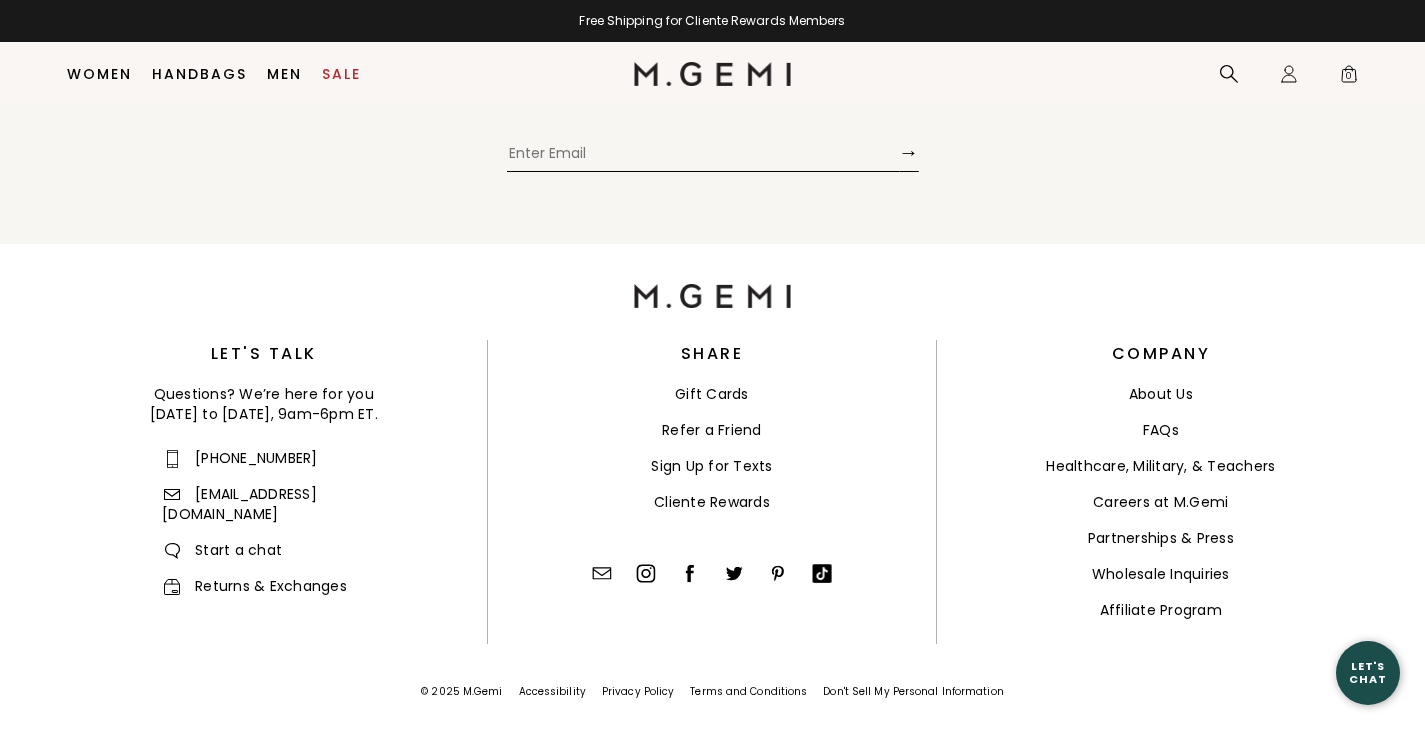 click on "Returns & Exchanges" at bounding box center (254, 586) 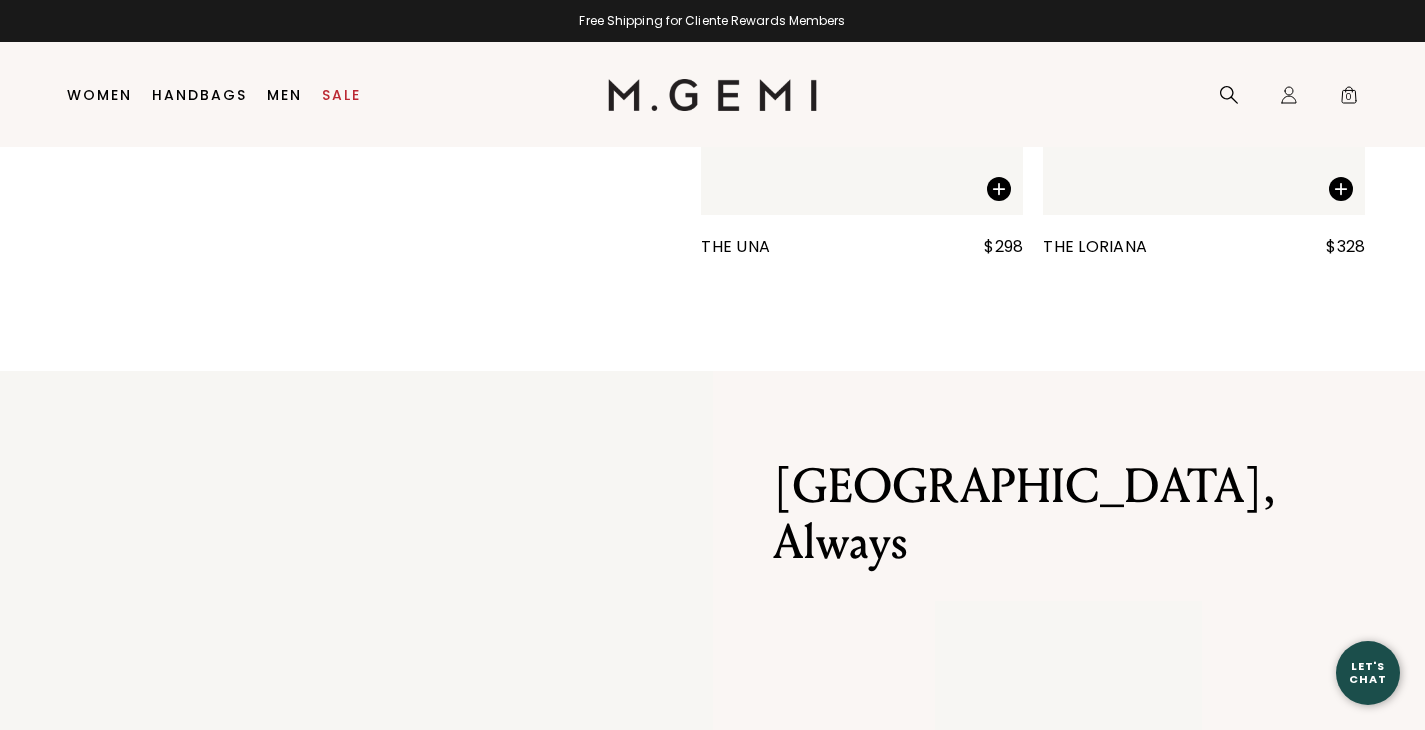 scroll, scrollTop: 0, scrollLeft: 0, axis: both 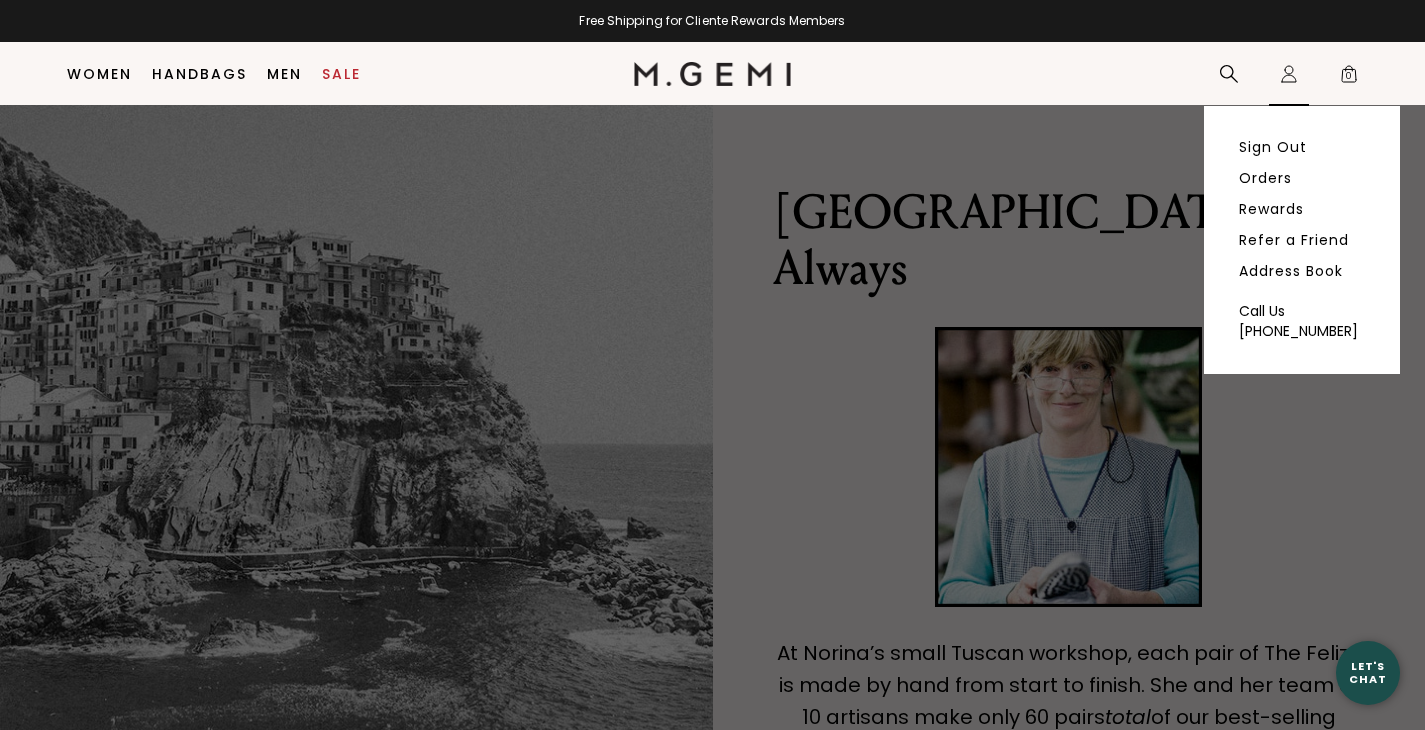 click on "Icons/20x20/profile@2x
Sign Out
Orders
Rewards
Refer a Friend
Address Book
Call Us
+1-844-574-4364" at bounding box center (1289, 74) 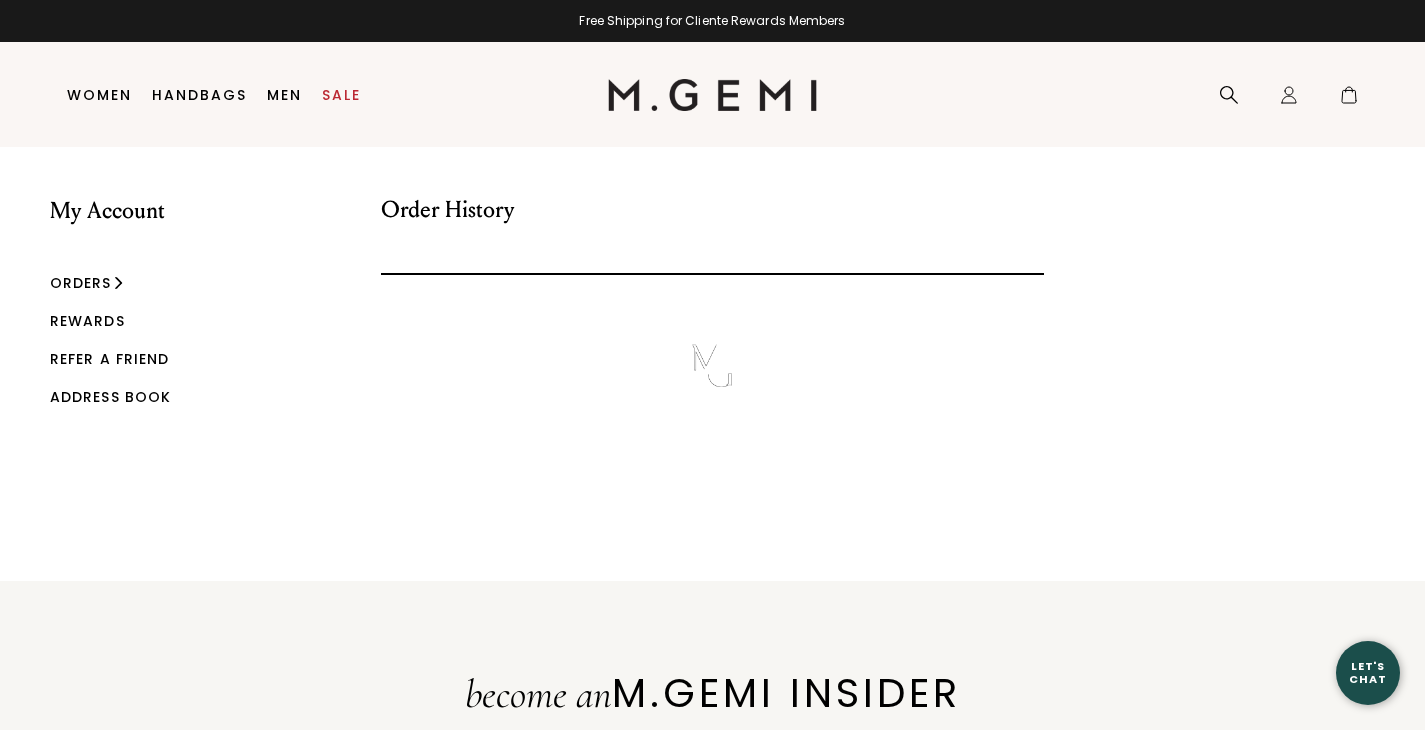 scroll, scrollTop: 0, scrollLeft: 0, axis: both 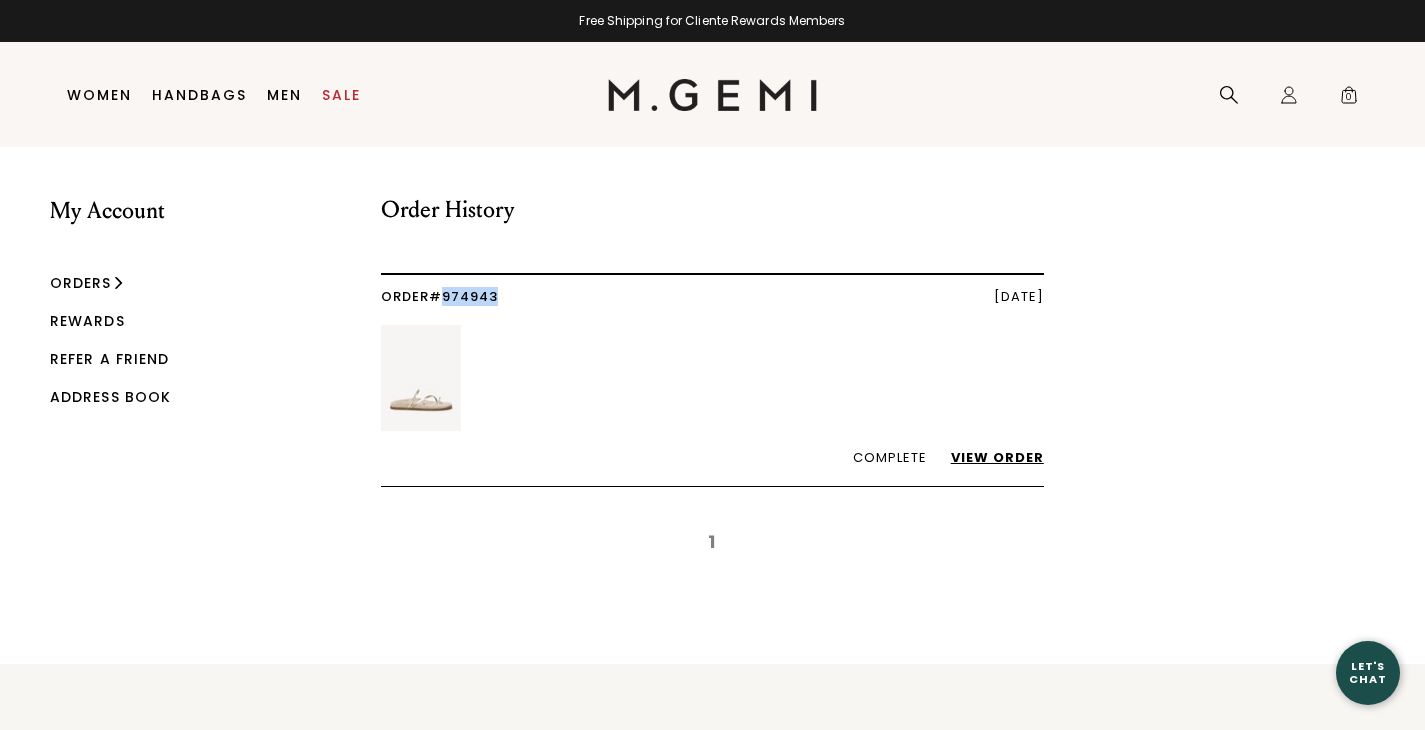 drag, startPoint x: 502, startPoint y: 295, endPoint x: 450, endPoint y: 292, distance: 52.086468 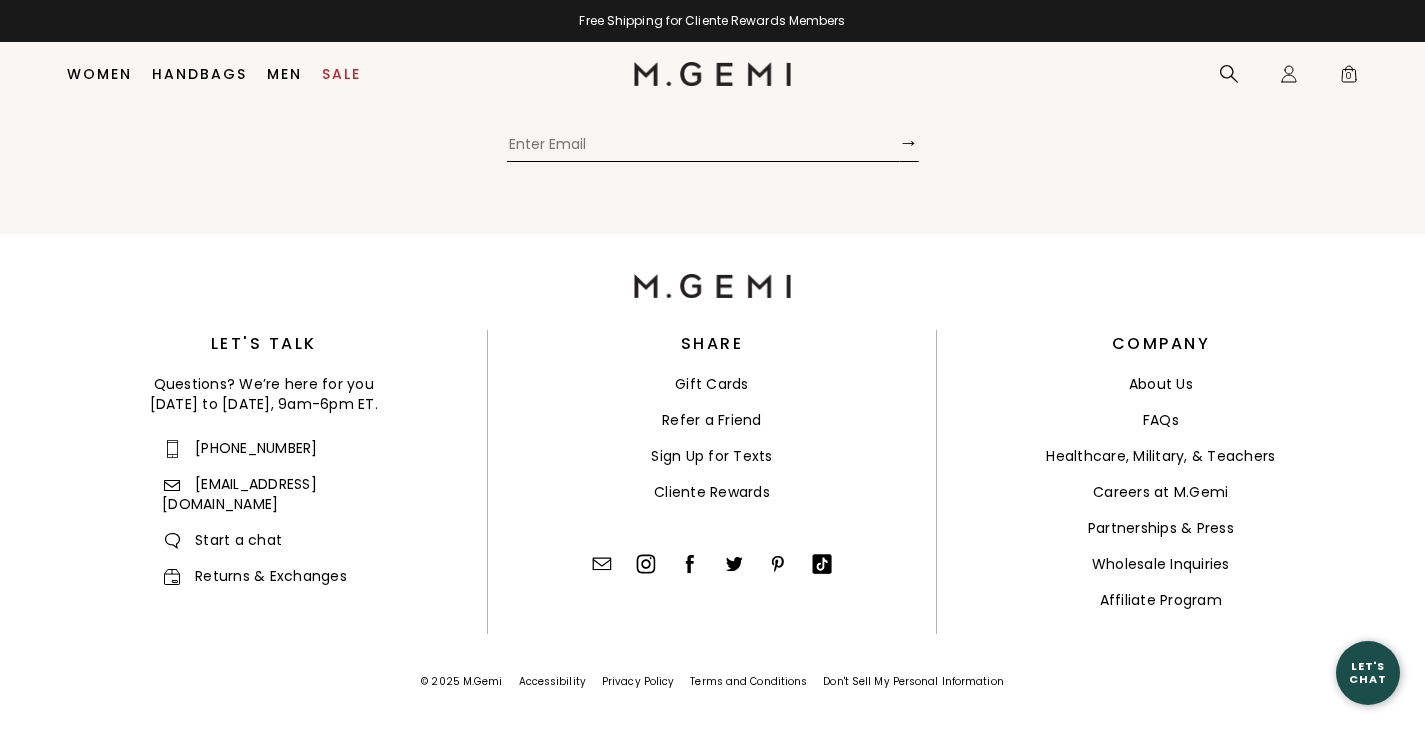 scroll, scrollTop: 658, scrollLeft: 0, axis: vertical 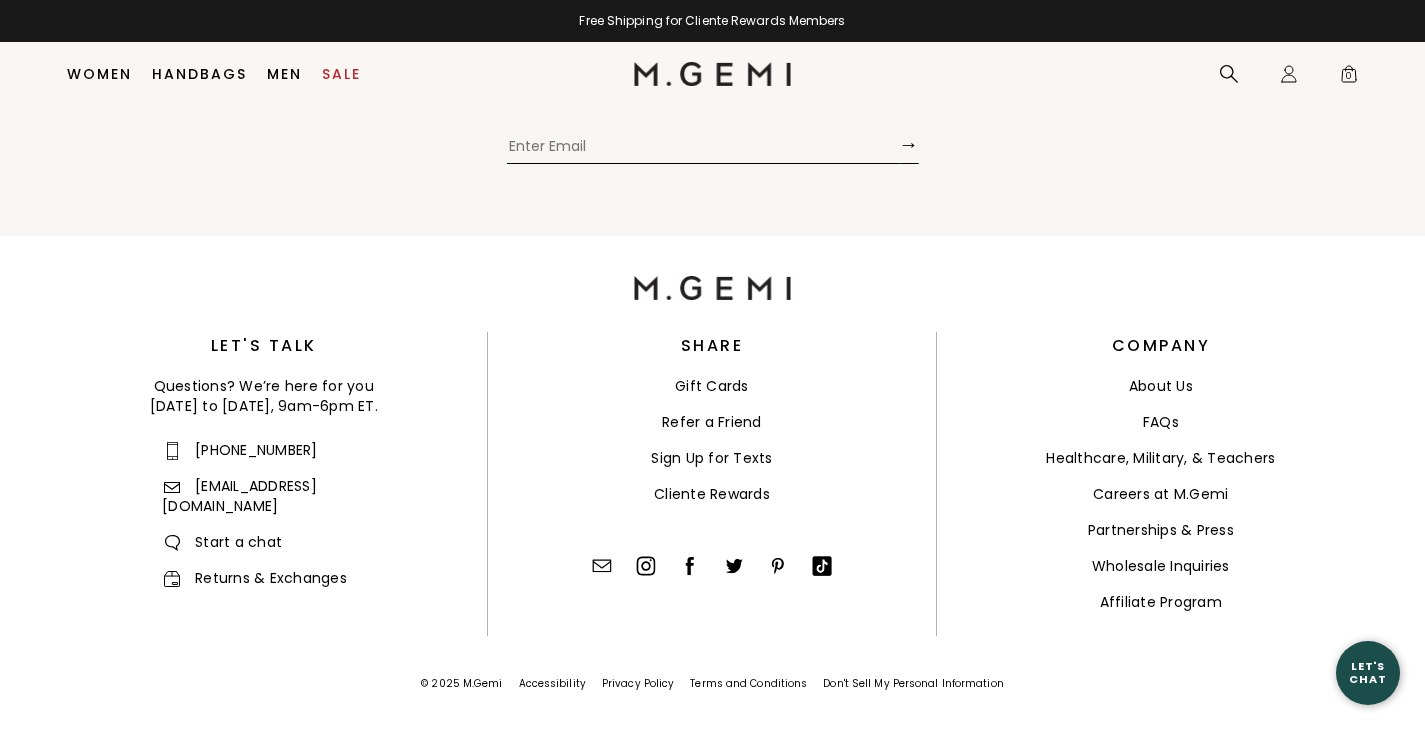 click on "Returns & Exchanges" at bounding box center [254, 578] 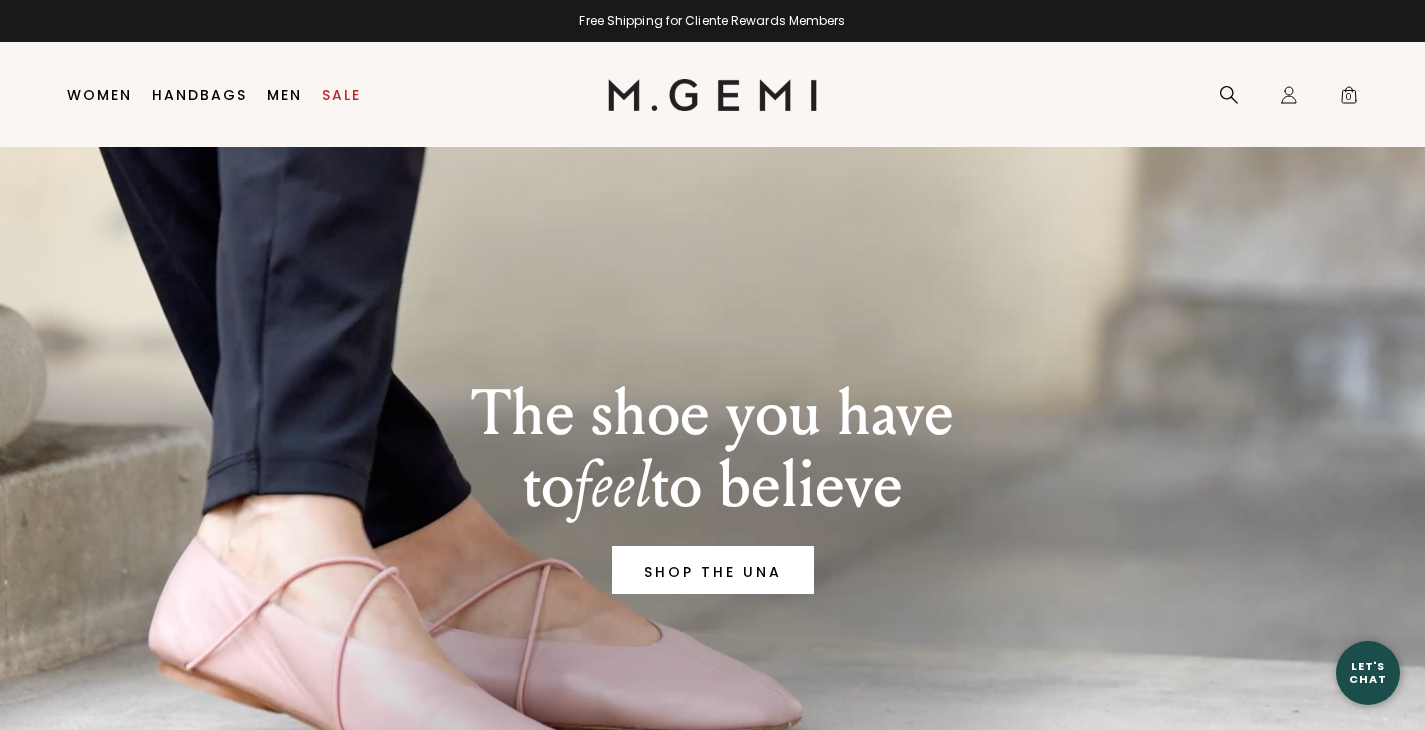 scroll, scrollTop: 0, scrollLeft: 0, axis: both 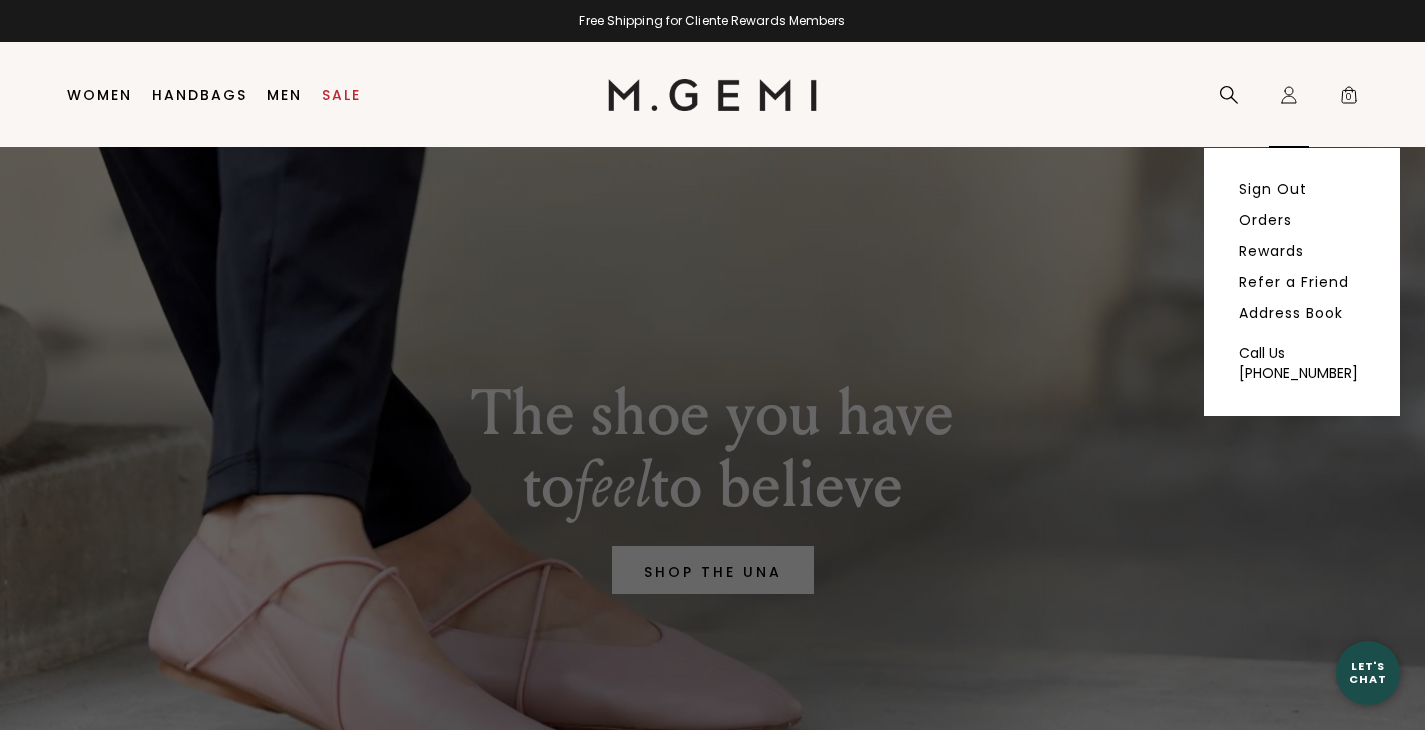 click on "Icons/20x20/profile@2x" 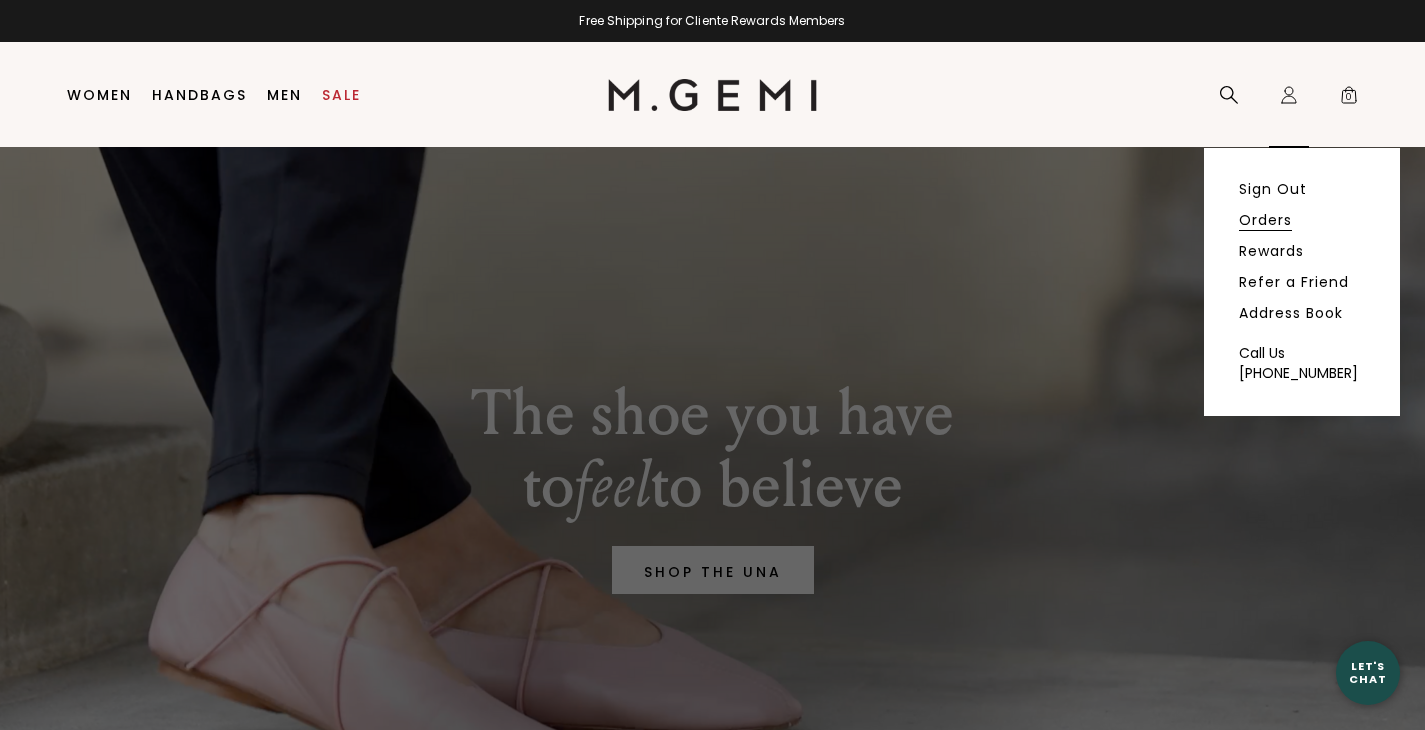 click on "Orders" at bounding box center (1265, 220) 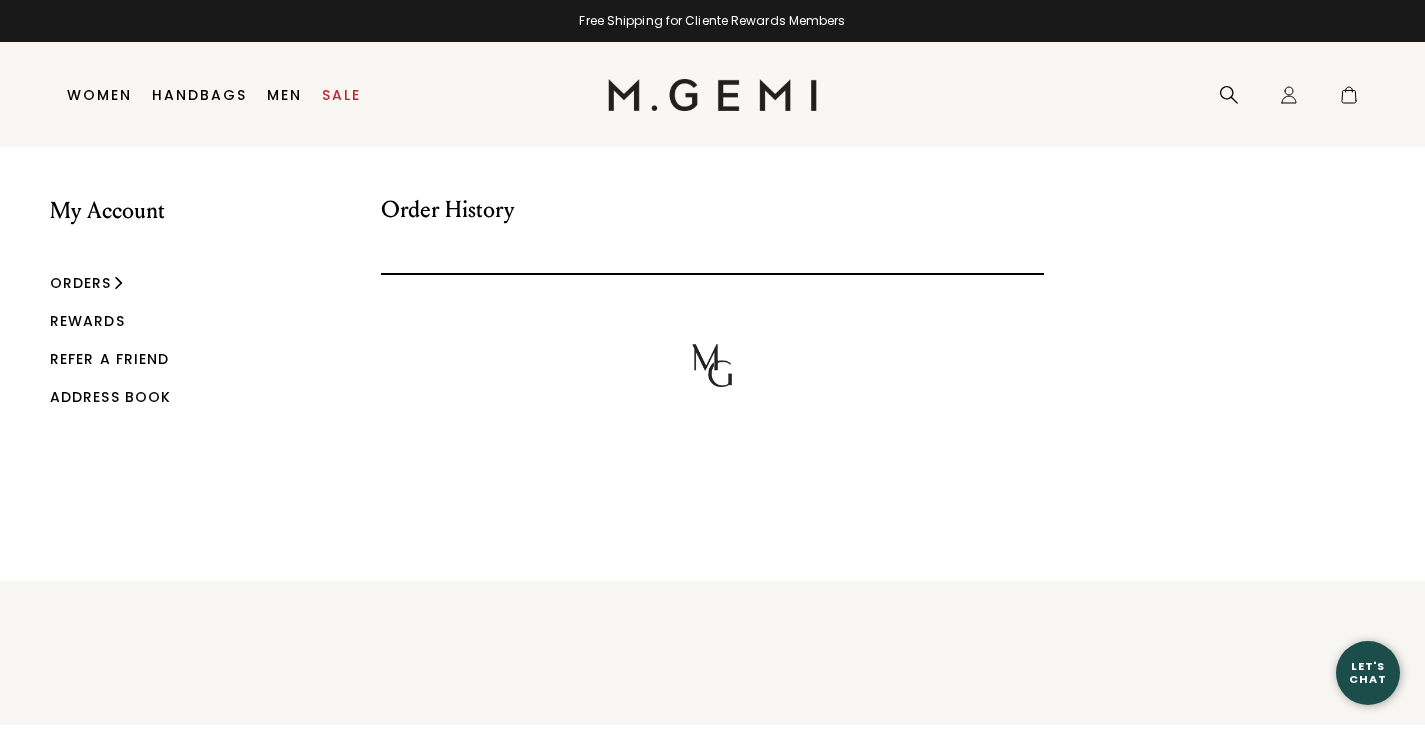 scroll, scrollTop: 0, scrollLeft: 0, axis: both 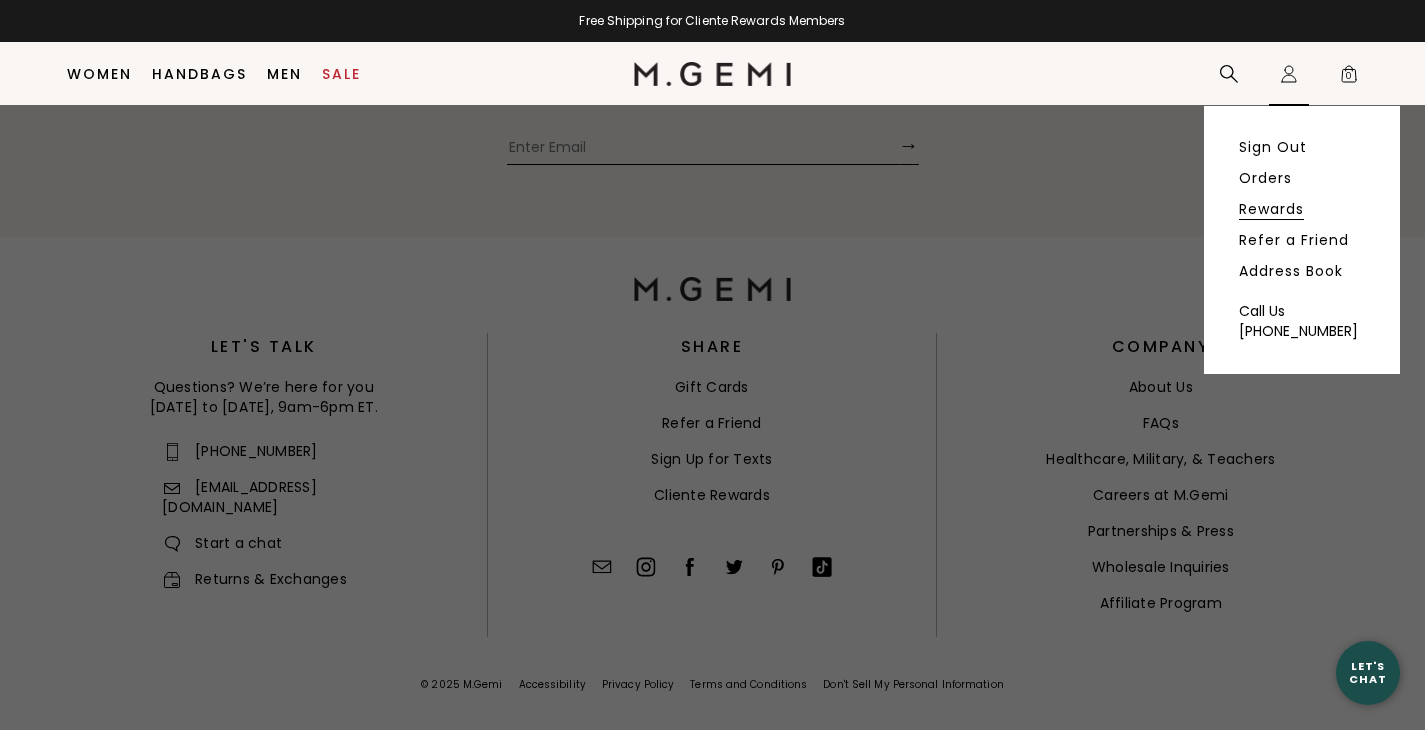 click on "Rewards" at bounding box center [1271, 209] 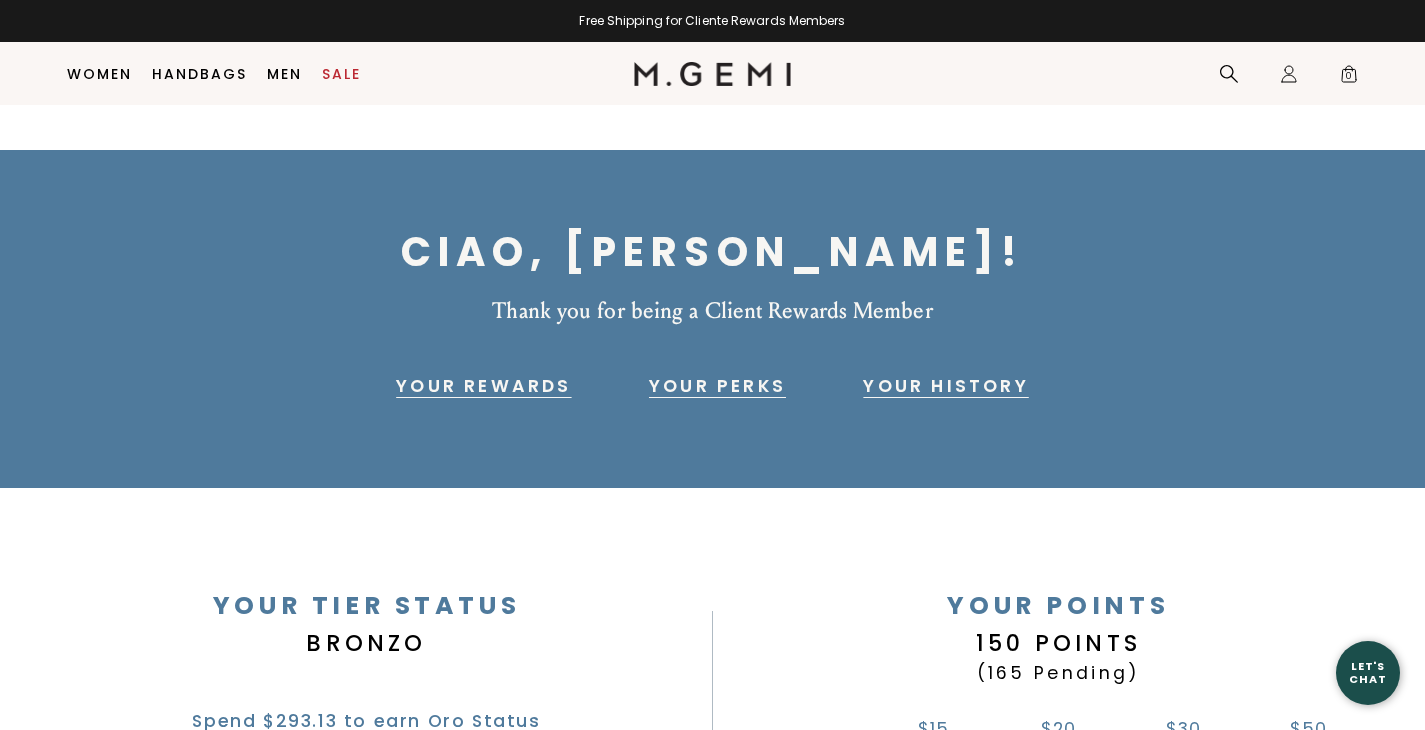 scroll, scrollTop: 183, scrollLeft: 0, axis: vertical 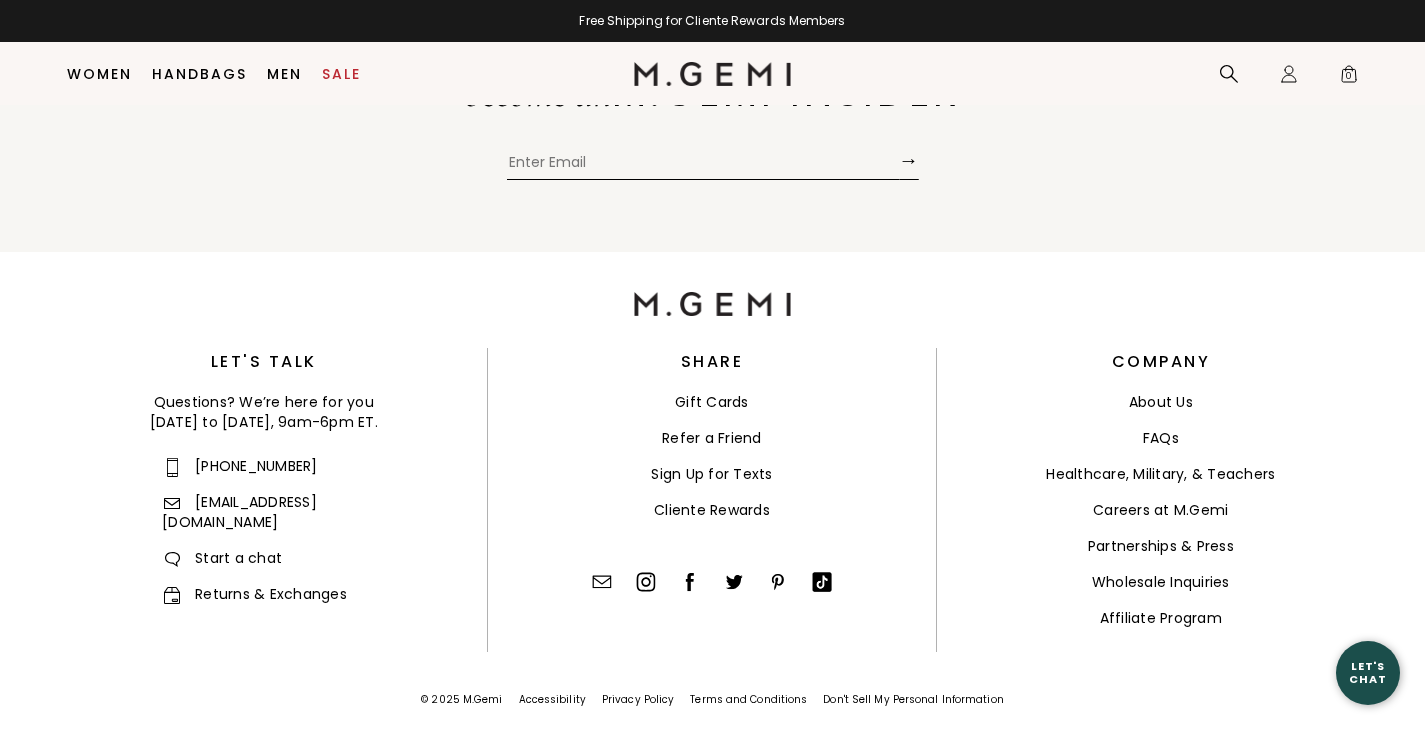 click on "Start a chat" at bounding box center [222, 558] 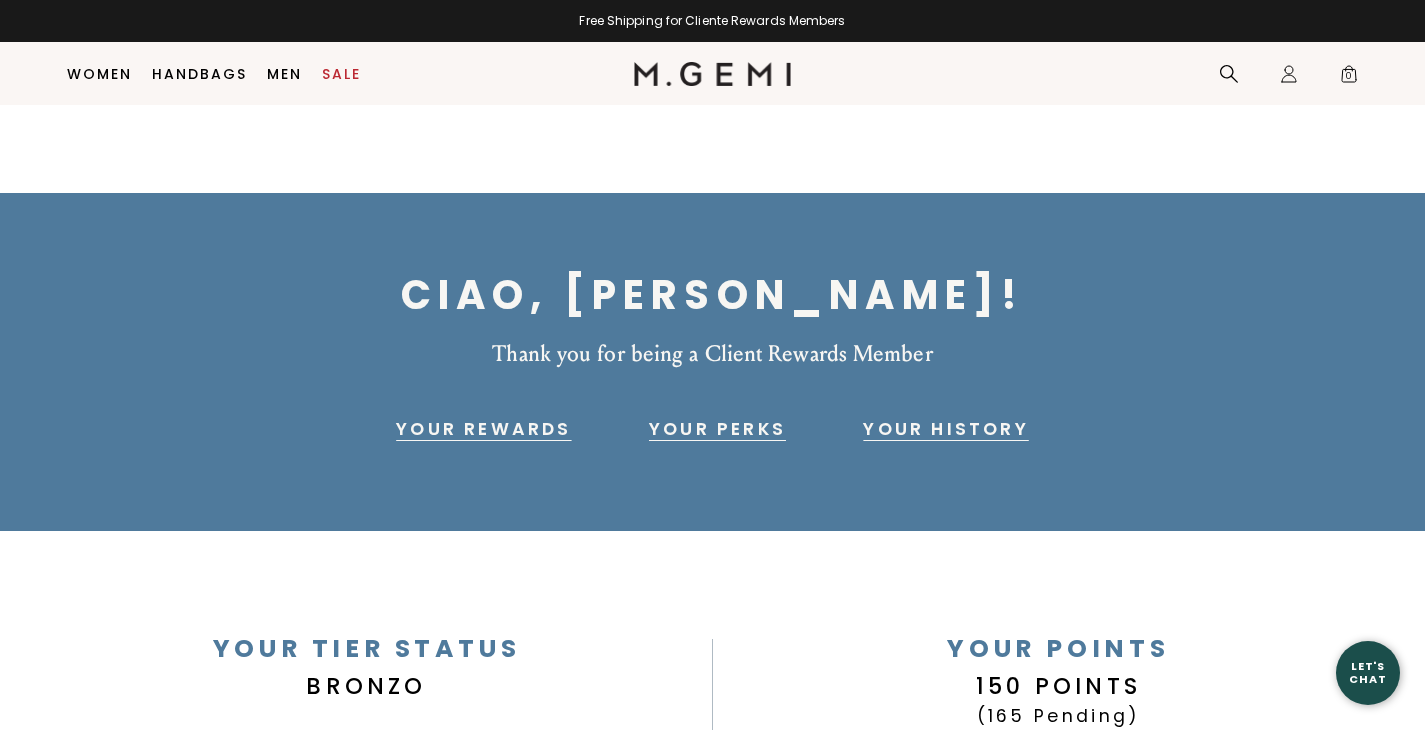 scroll, scrollTop: 3750, scrollLeft: 0, axis: vertical 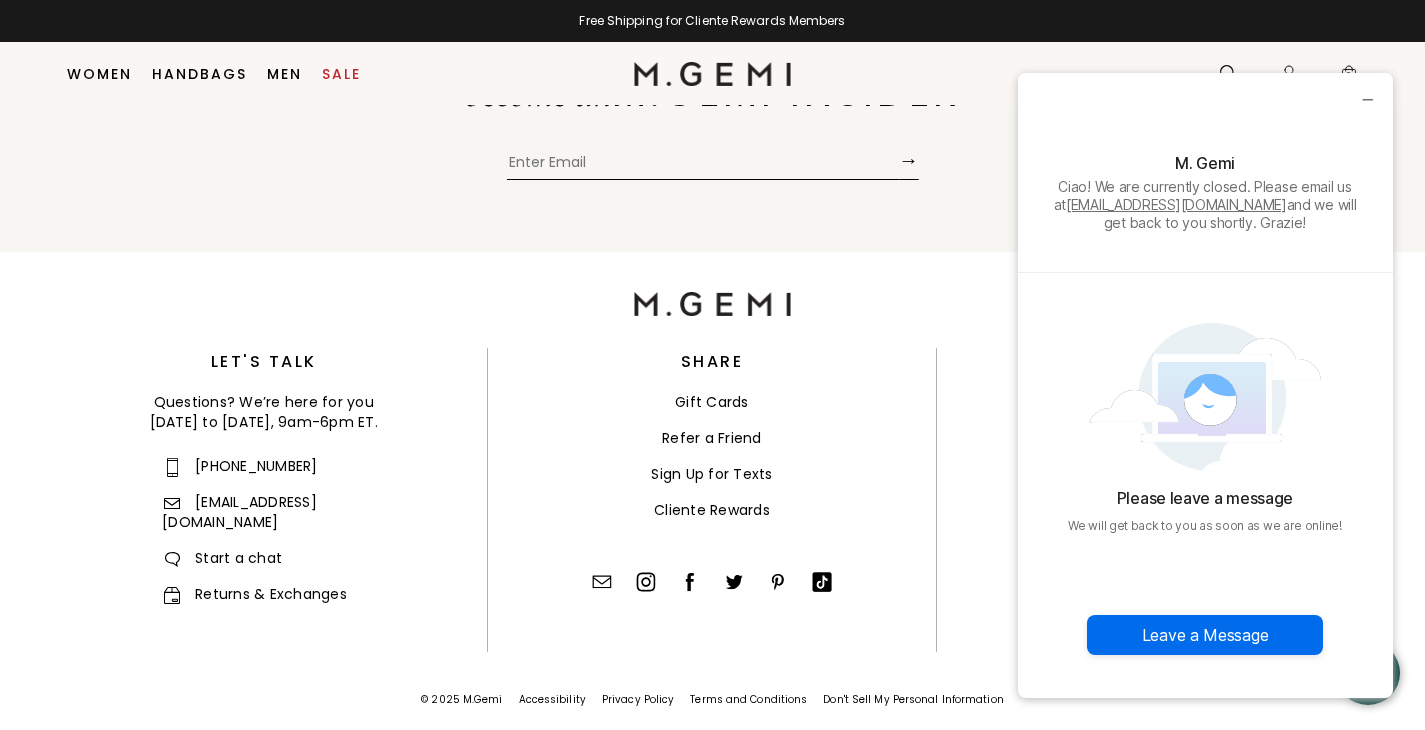 click on "Start a chat" at bounding box center [222, 558] 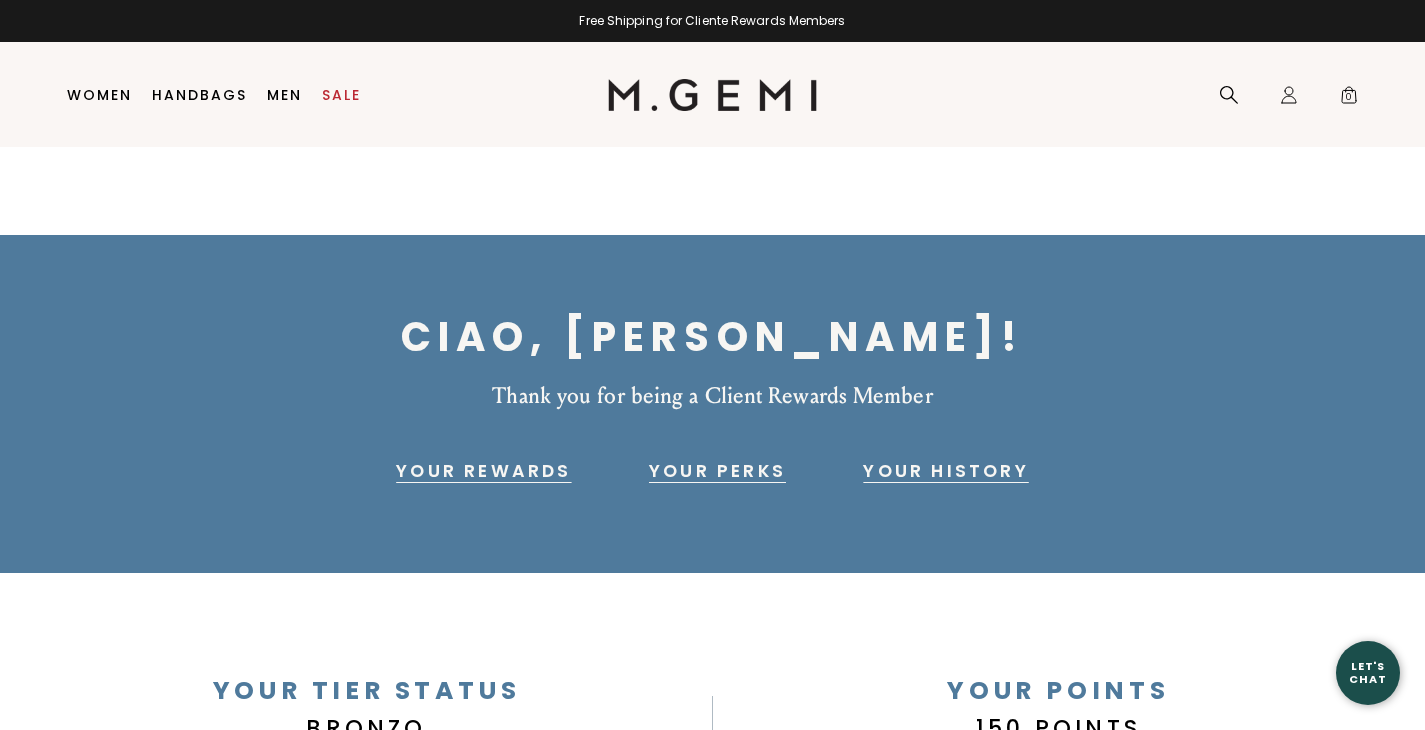 scroll, scrollTop: 0, scrollLeft: 0, axis: both 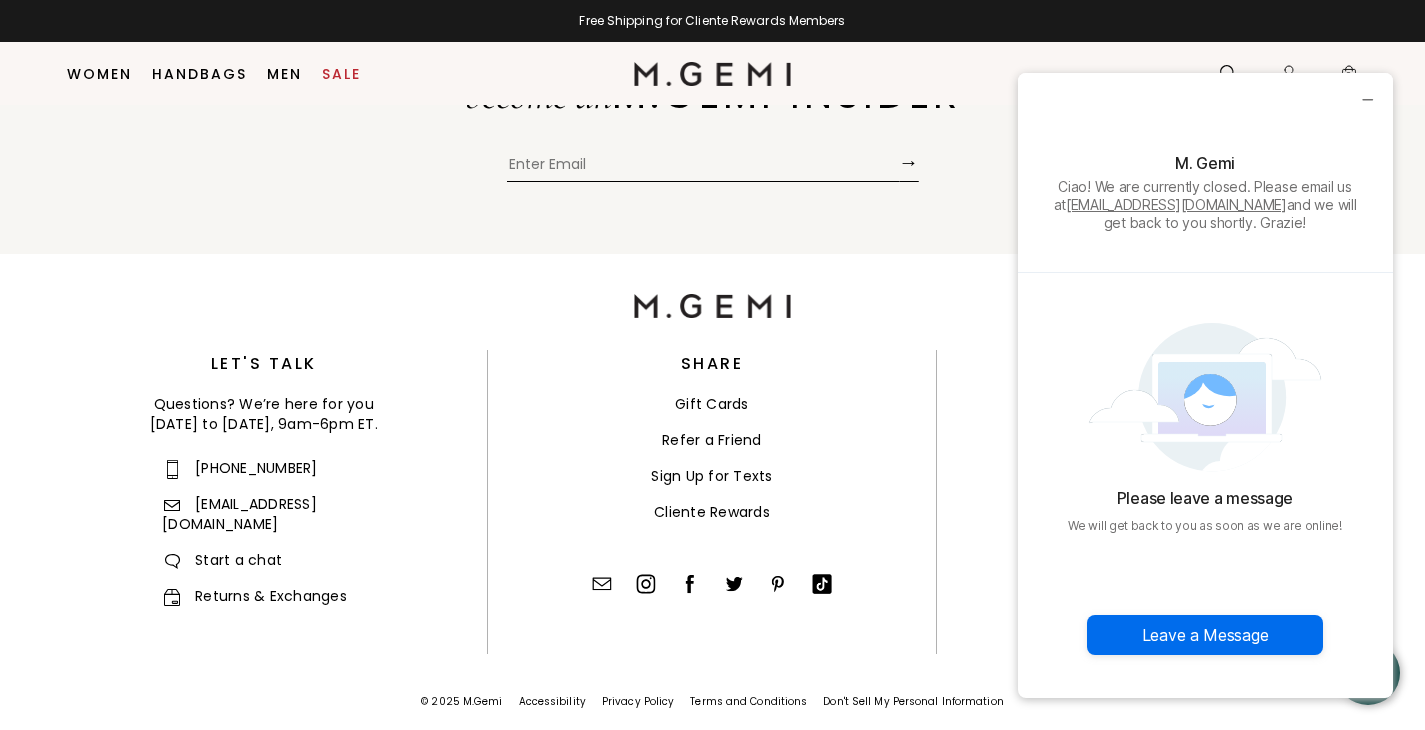 click on "Let's Talk" at bounding box center [263, 364] 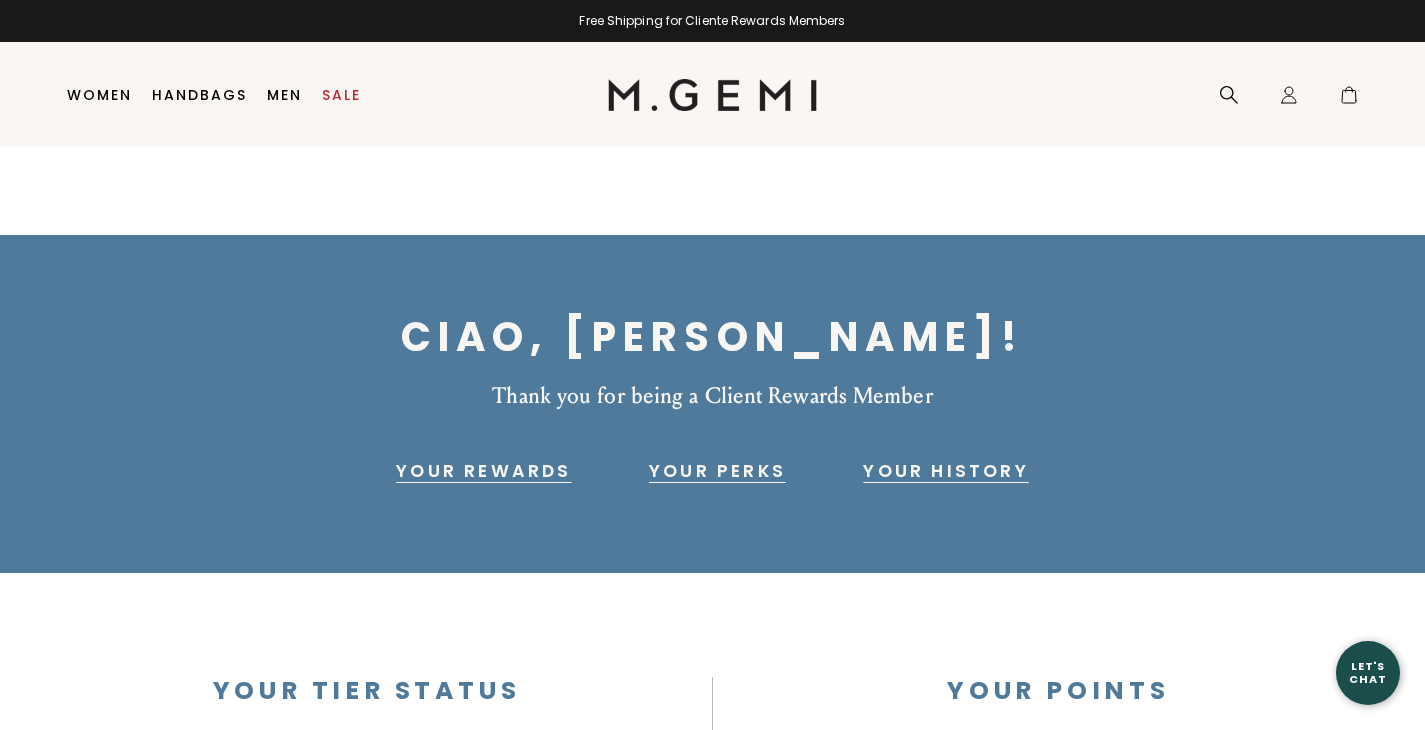 scroll, scrollTop: 0, scrollLeft: 0, axis: both 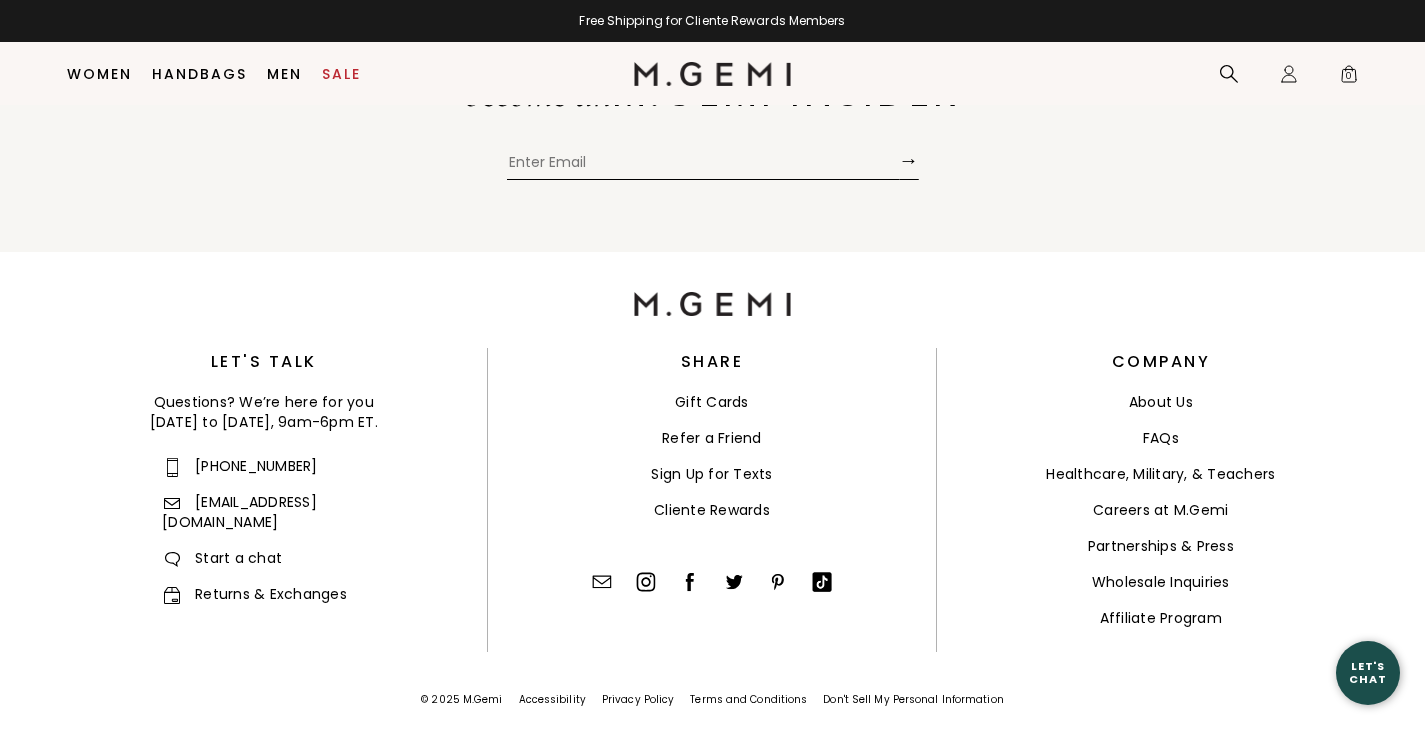 click on "Start a chat" at bounding box center (222, 558) 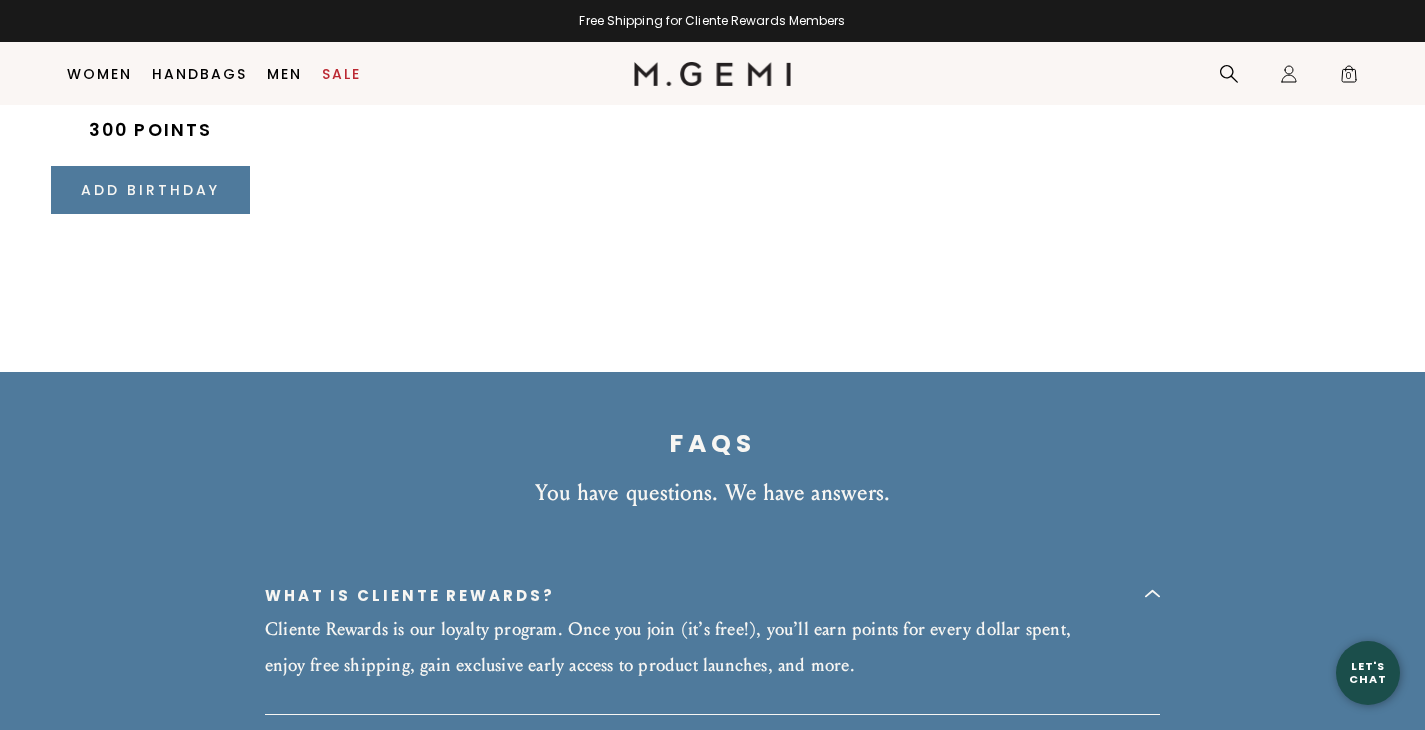 scroll, scrollTop: 3639, scrollLeft: 0, axis: vertical 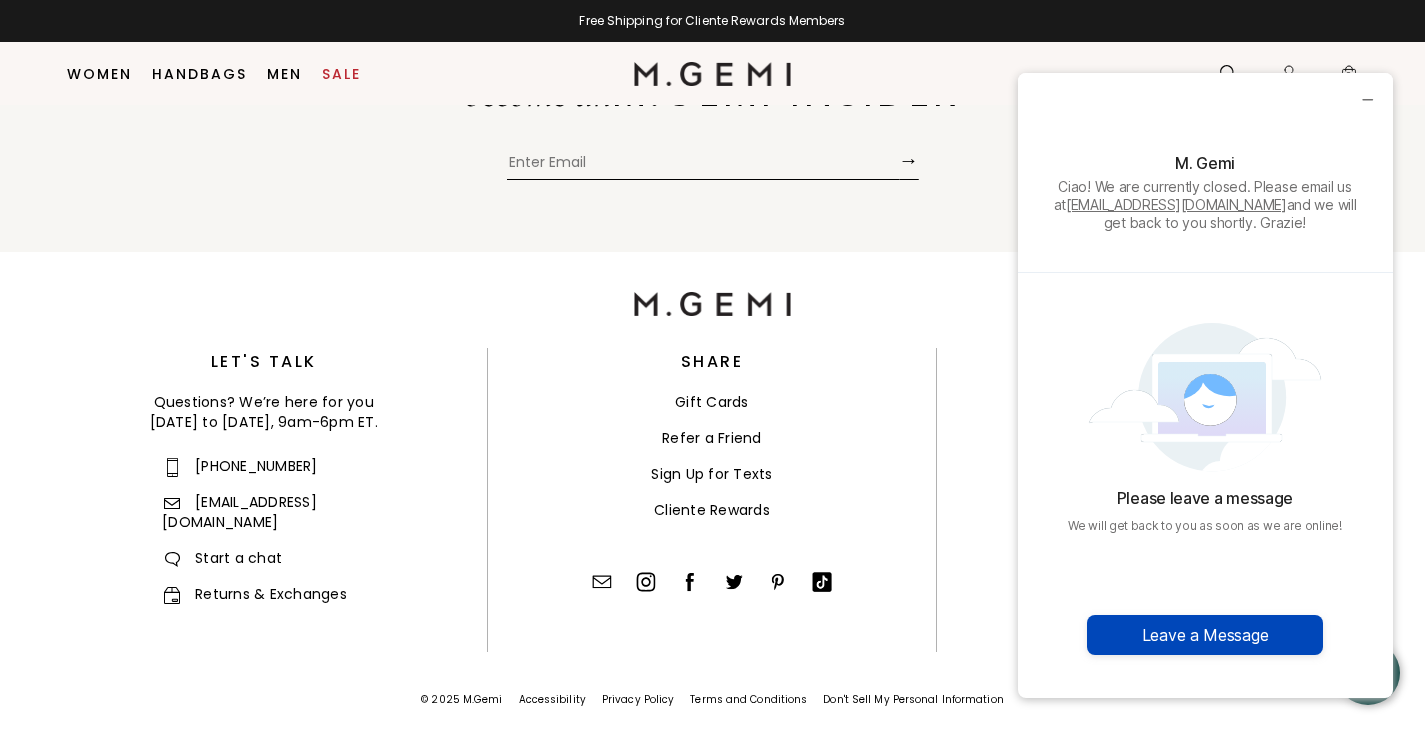 click on "Leave a Message" at bounding box center (1205, 635) 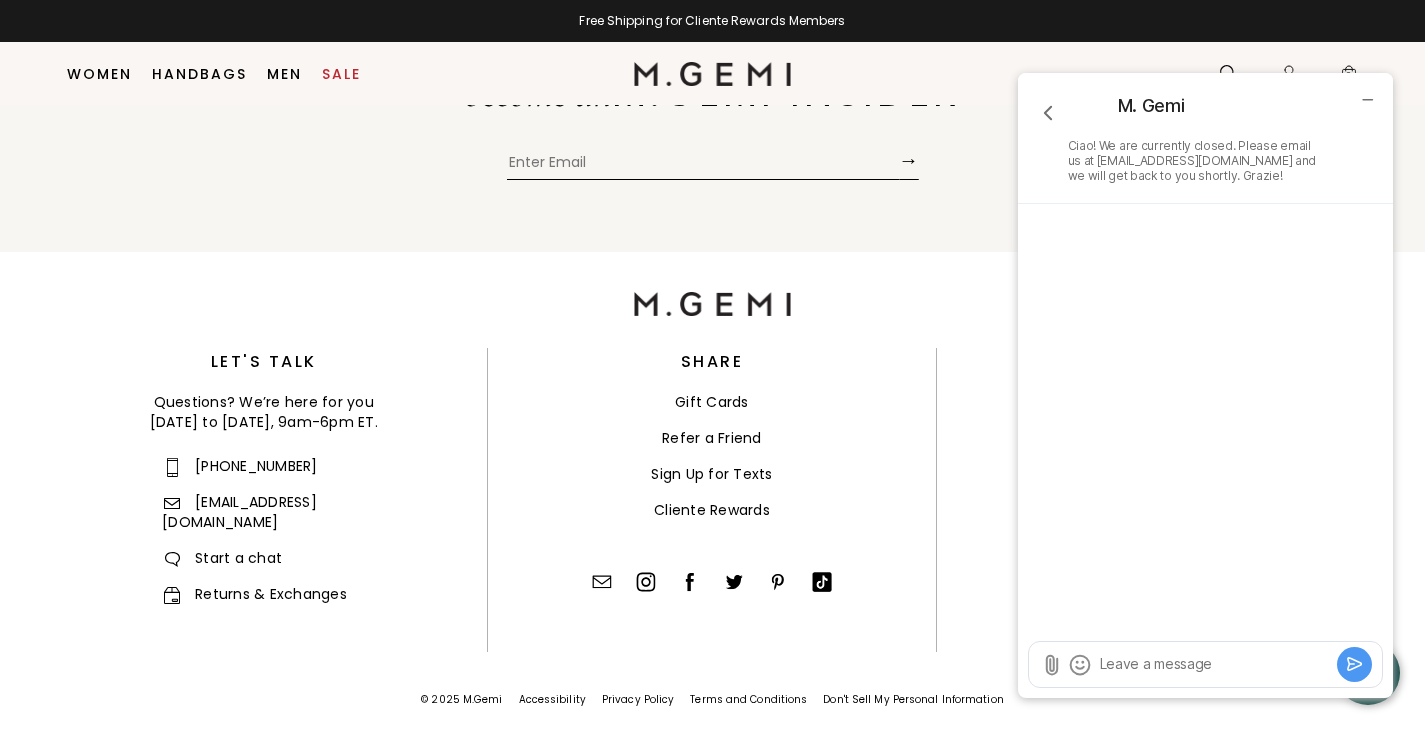 click at bounding box center [1215, 664] 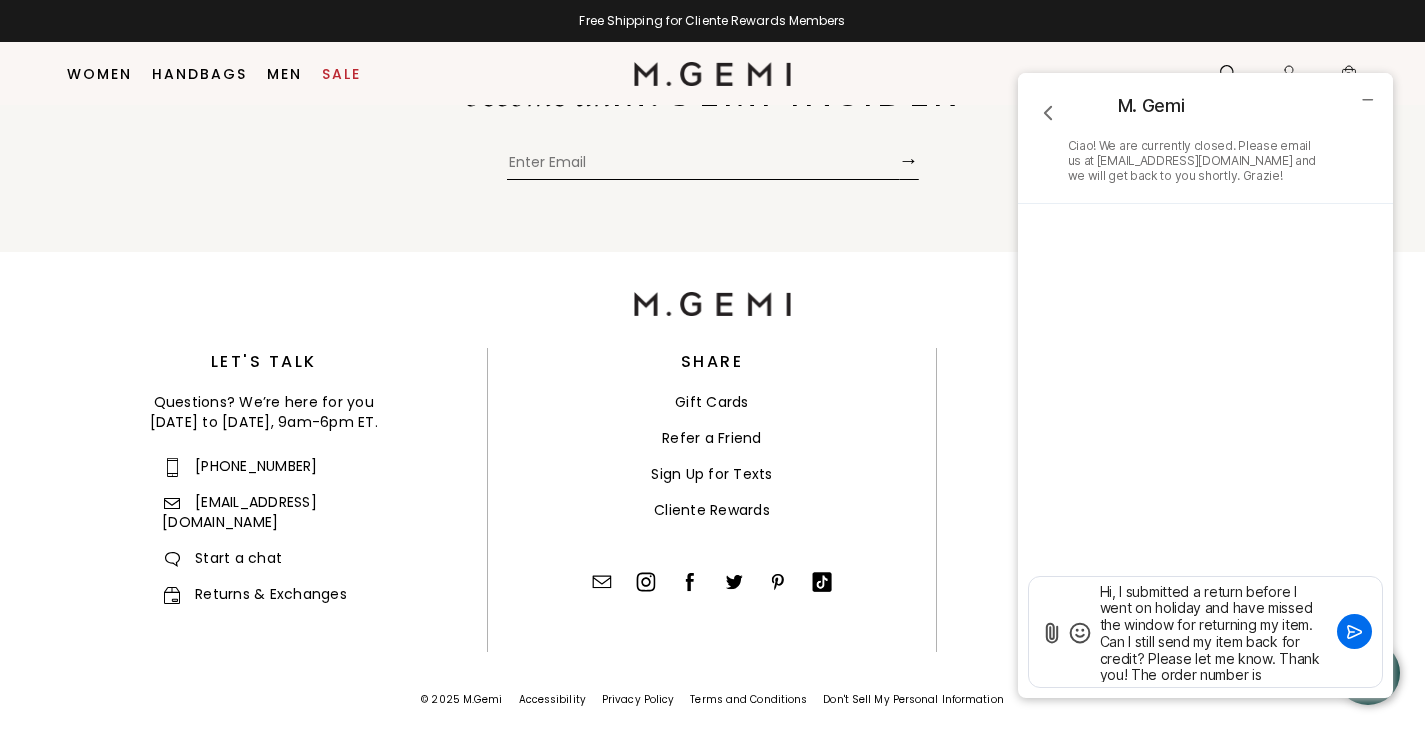 paste on "974943" 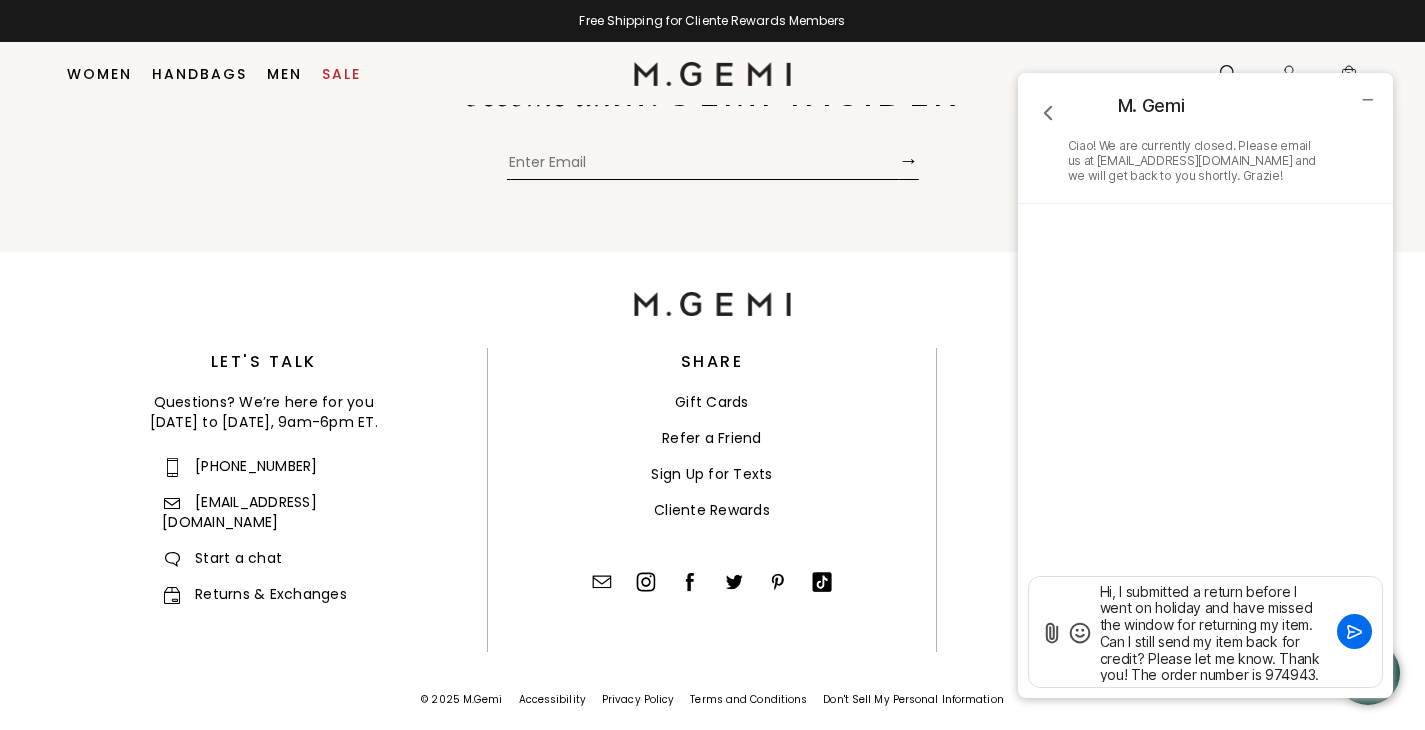 drag, startPoint x: 1132, startPoint y: 673, endPoint x: 1322, endPoint y: 669, distance: 190.0421 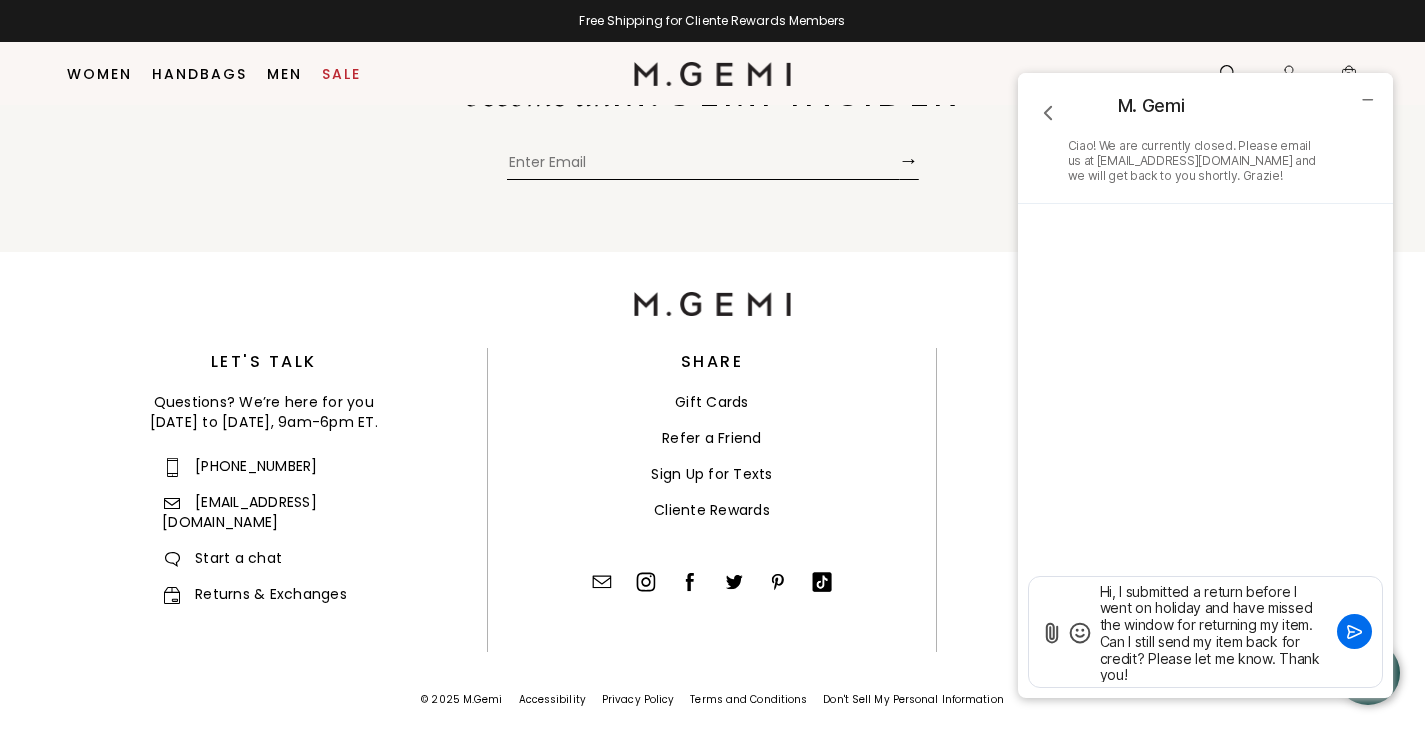 click on "Hi, I submitted a return before I went on holiday and have missed the window for returning my item. Can I still send my item back for credit? Please let me know. Thank you!" at bounding box center [1215, 632] 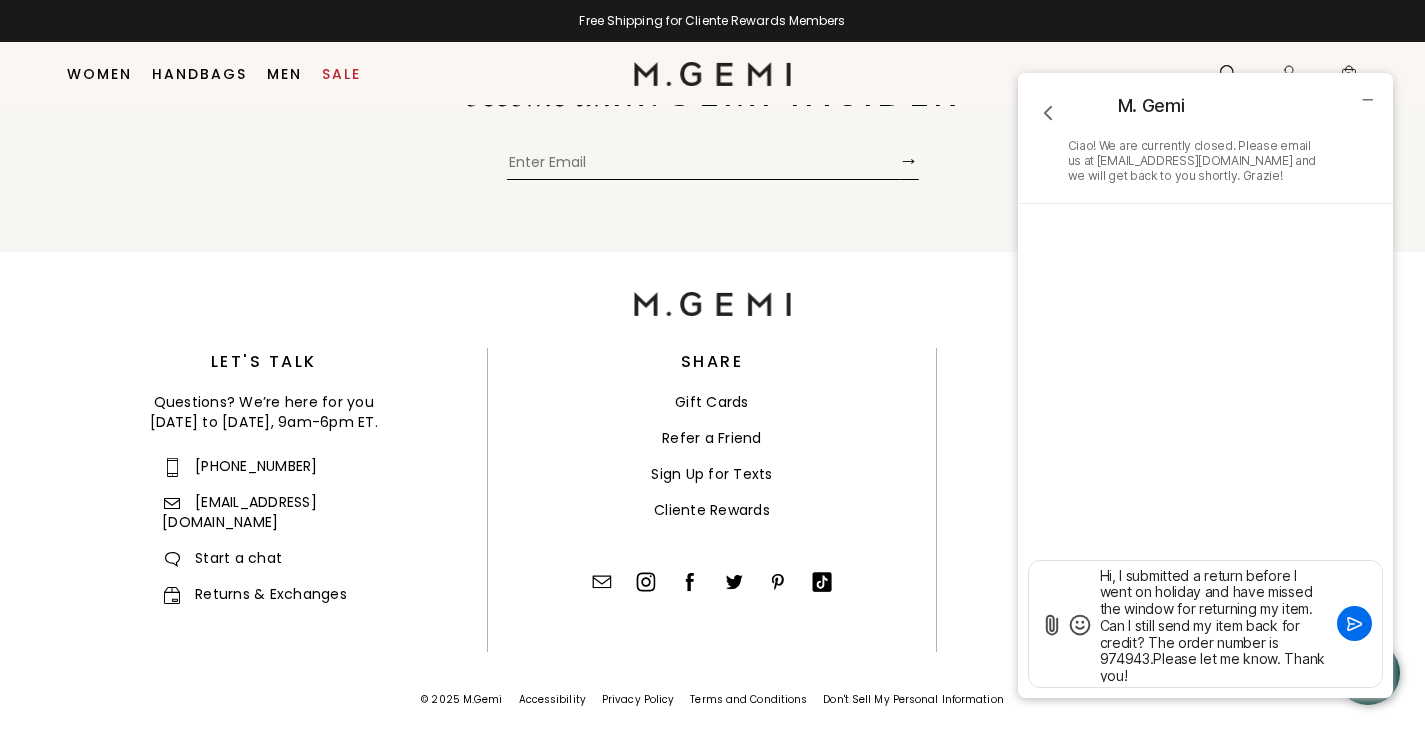 type on "Hi, I submitted a return before I went on holiday and have missed the window for returning my item. Can I still send my item back for credit? The order number is 974943. Please let me know. Thank you!" 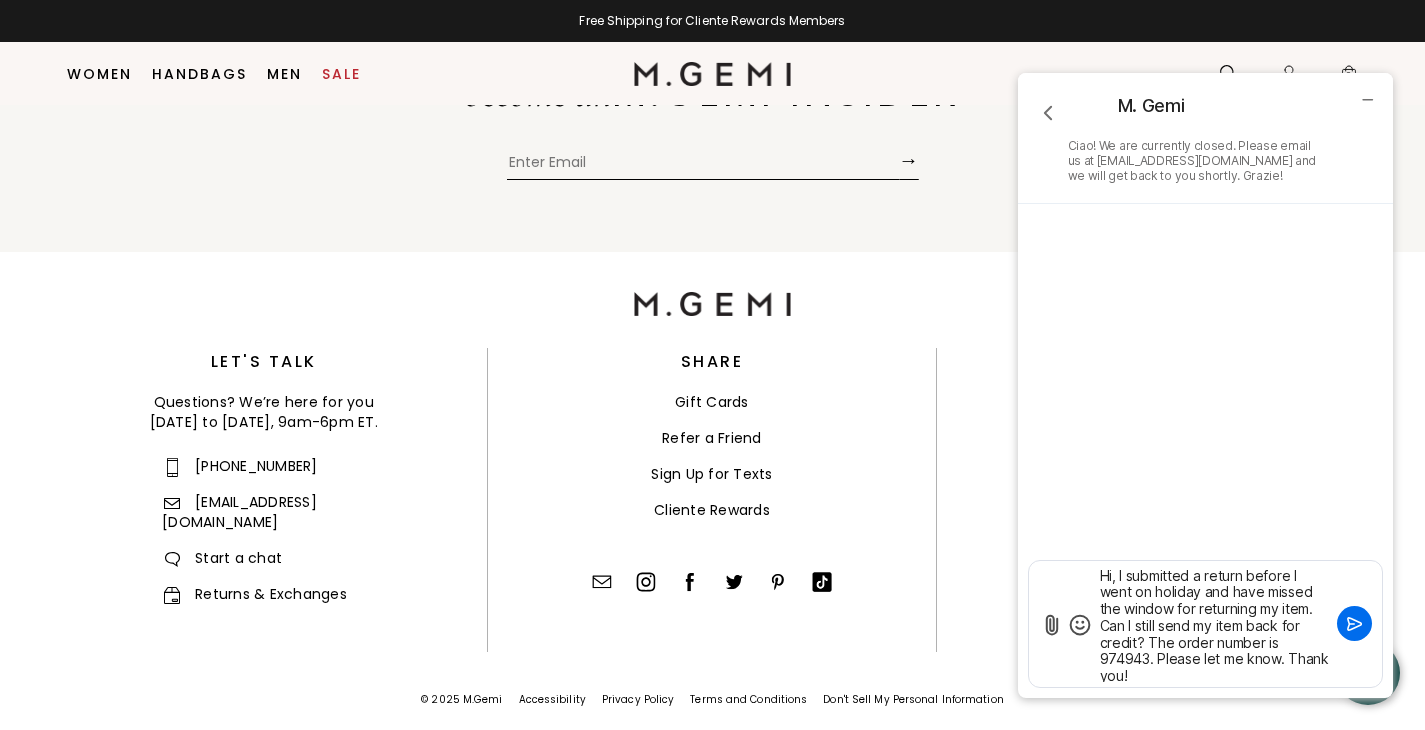 click on "Hi, I submitted a return before I went on holiday and have missed the window for returning my item. Can I still send my item back for credit? The order number is 974943. Please let me know. Thank you!" at bounding box center [1215, 624] 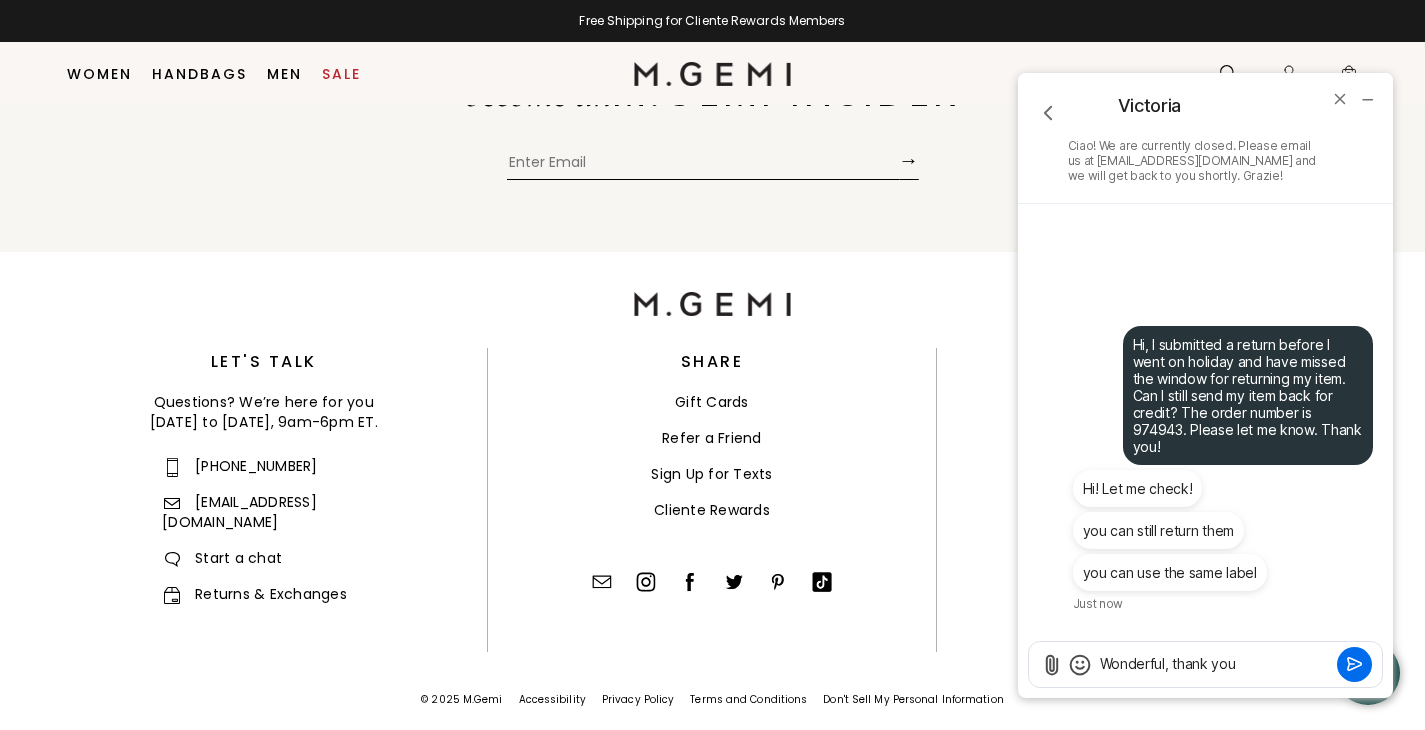 type on "Wonderful, thank you!" 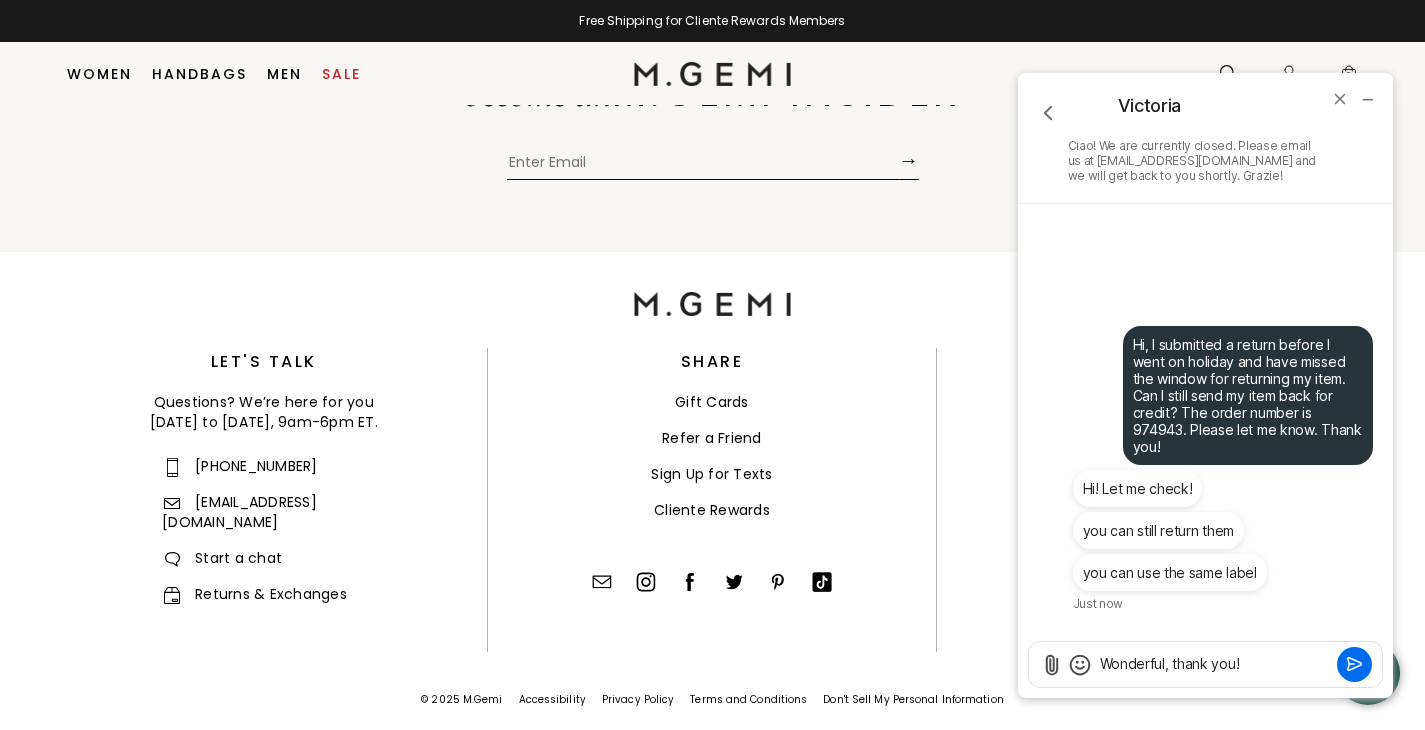 type 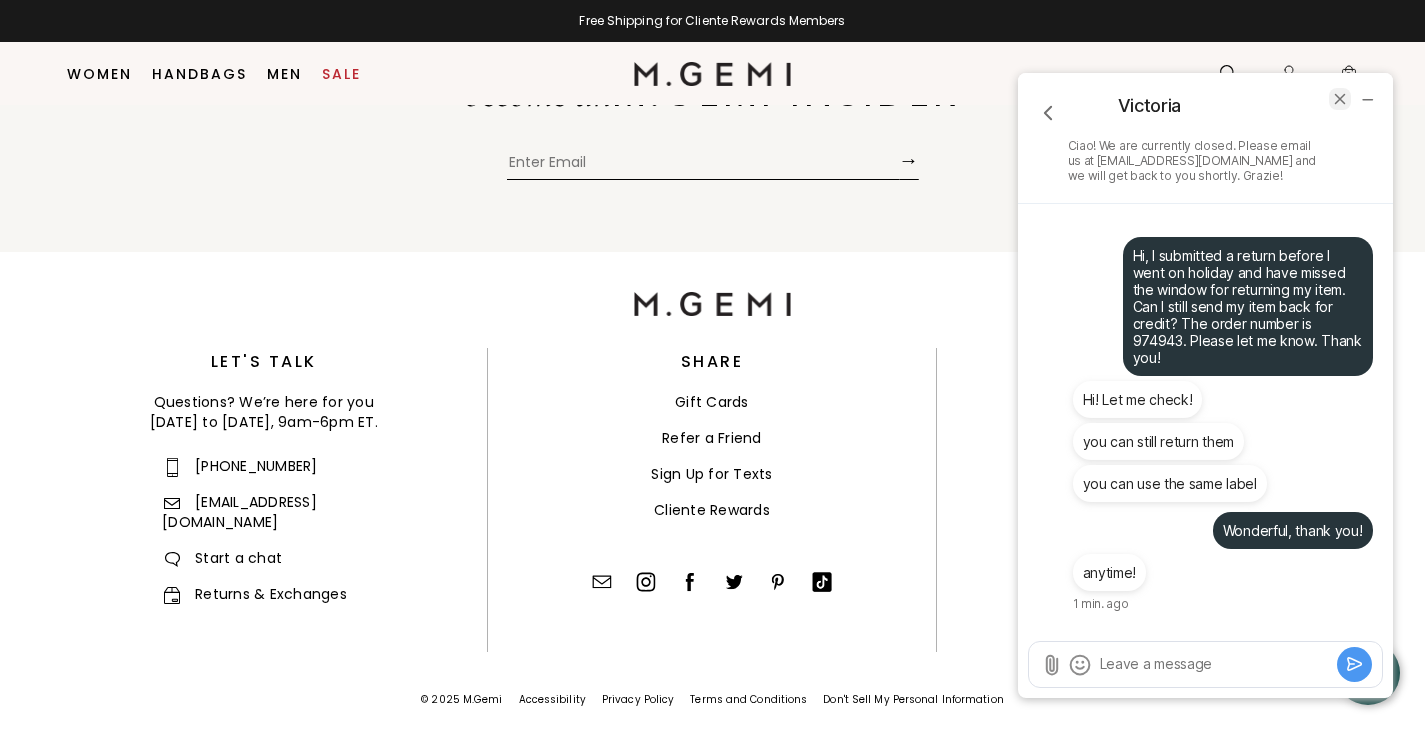 click 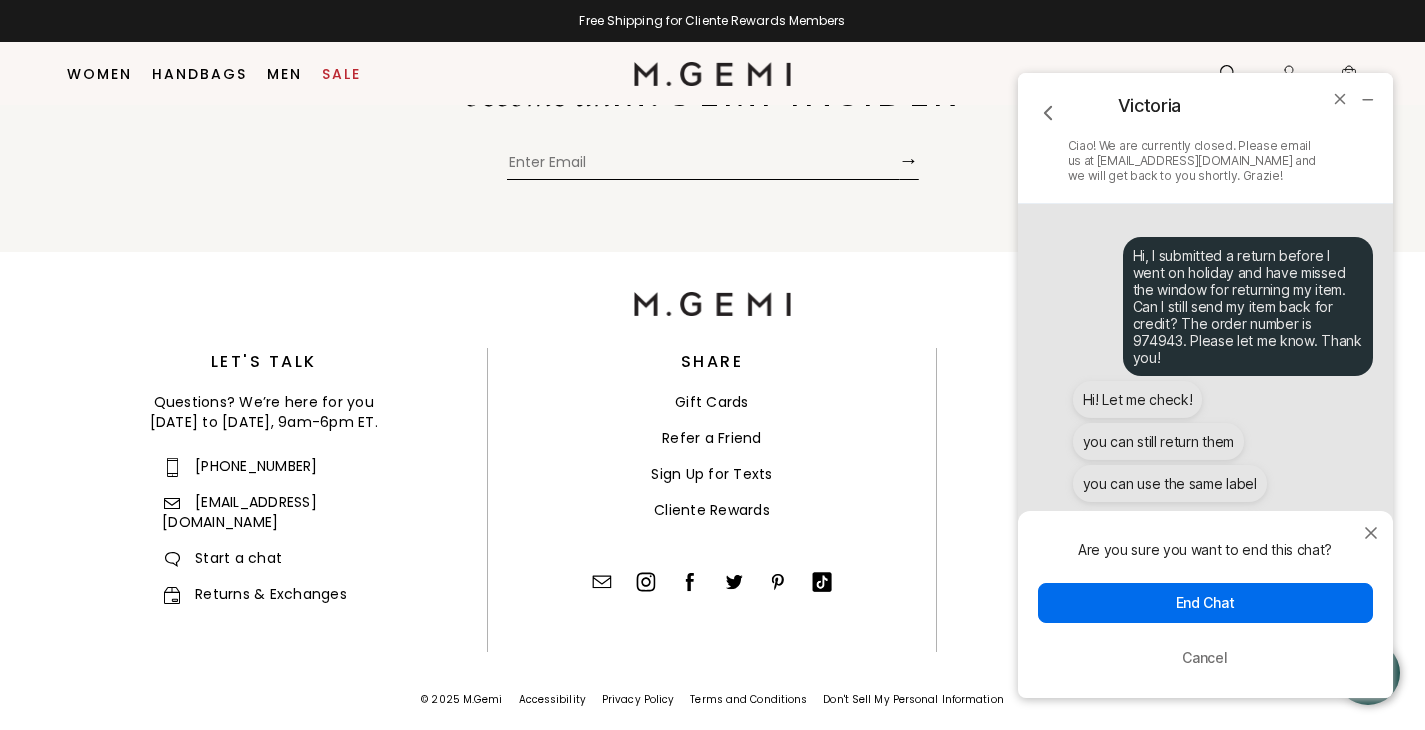 click on "End Chat" at bounding box center (1205, 603) 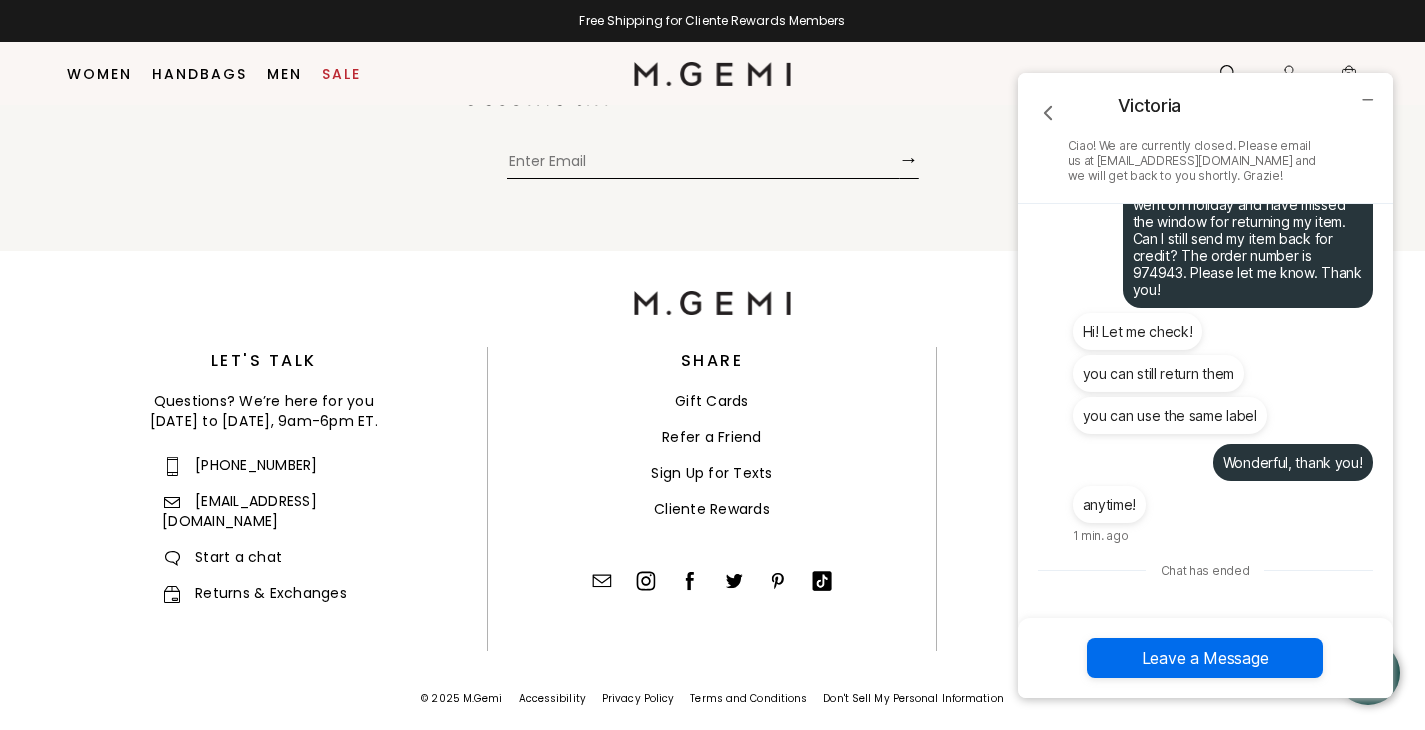 scroll, scrollTop: 5247, scrollLeft: 0, axis: vertical 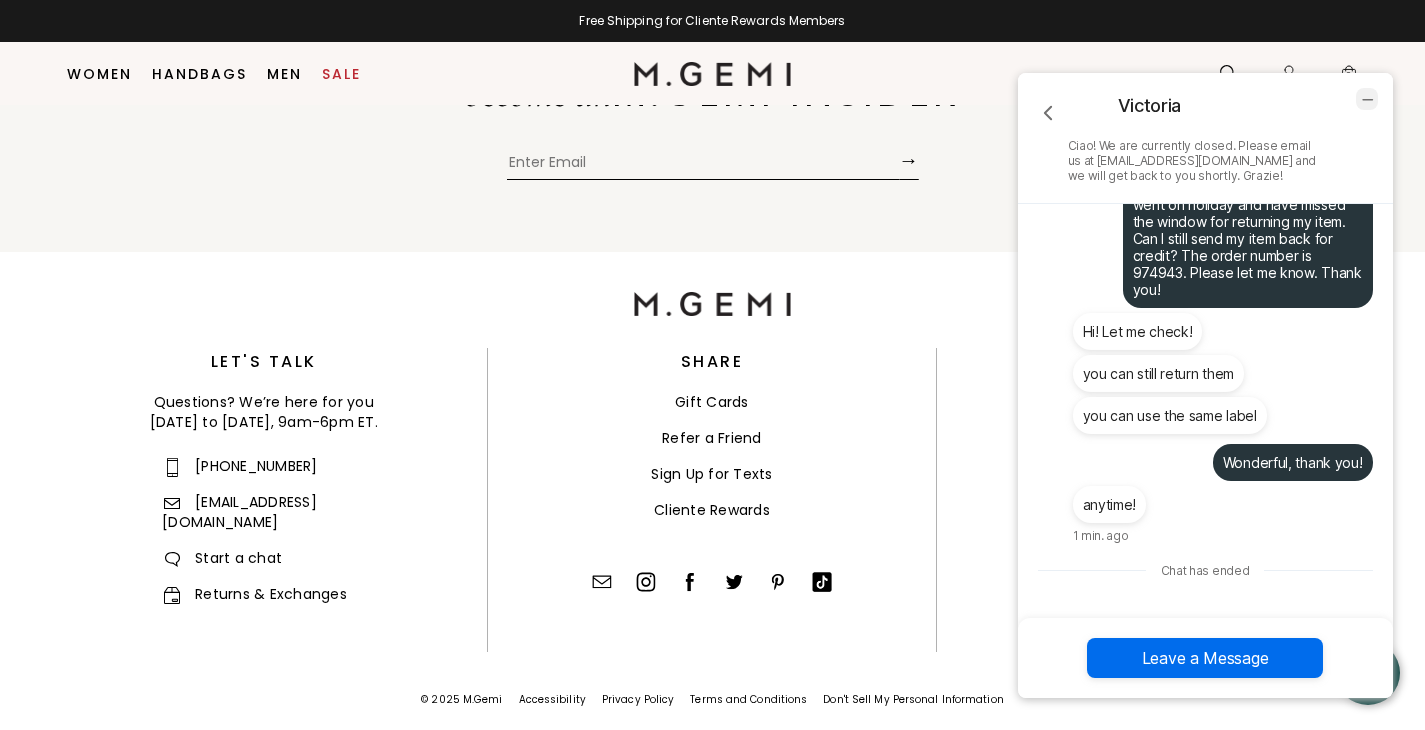 click 